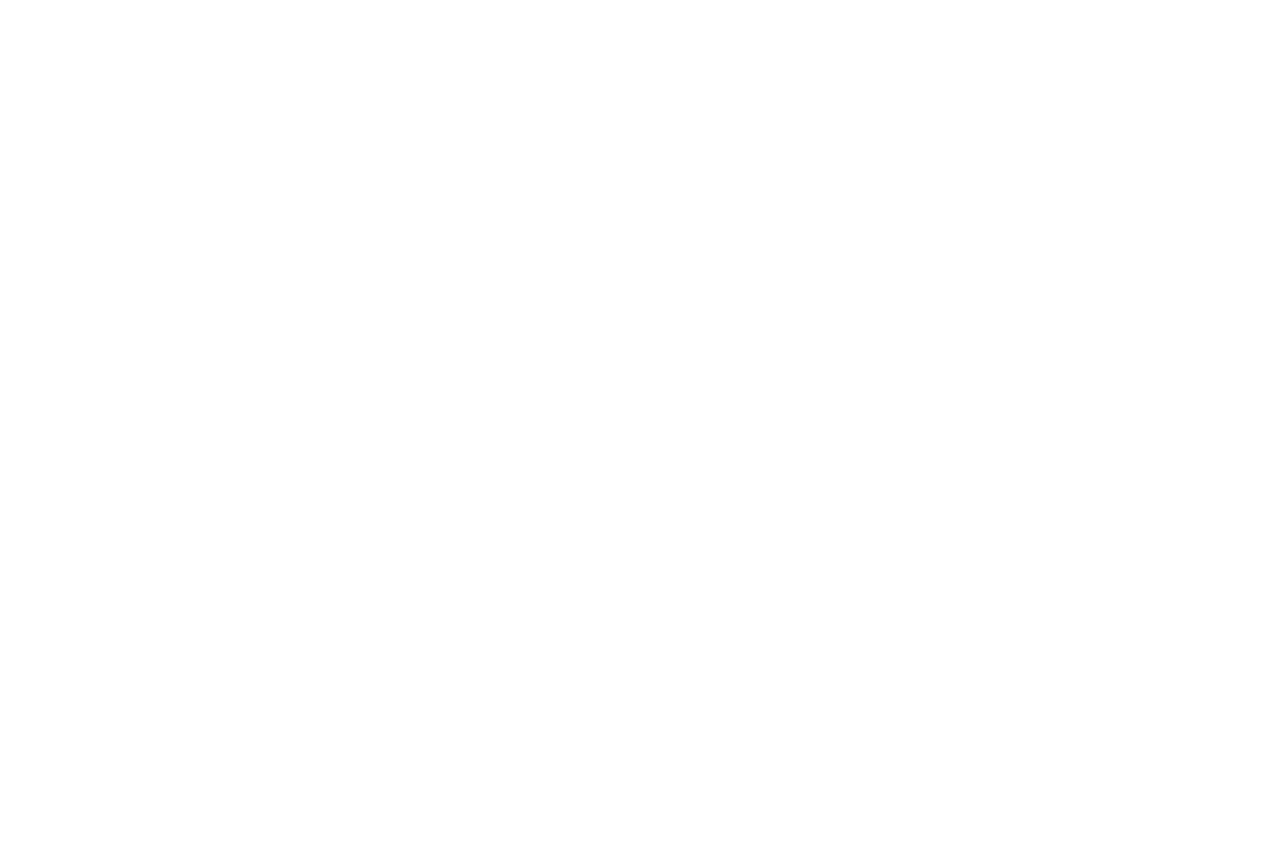 scroll, scrollTop: 0, scrollLeft: 0, axis: both 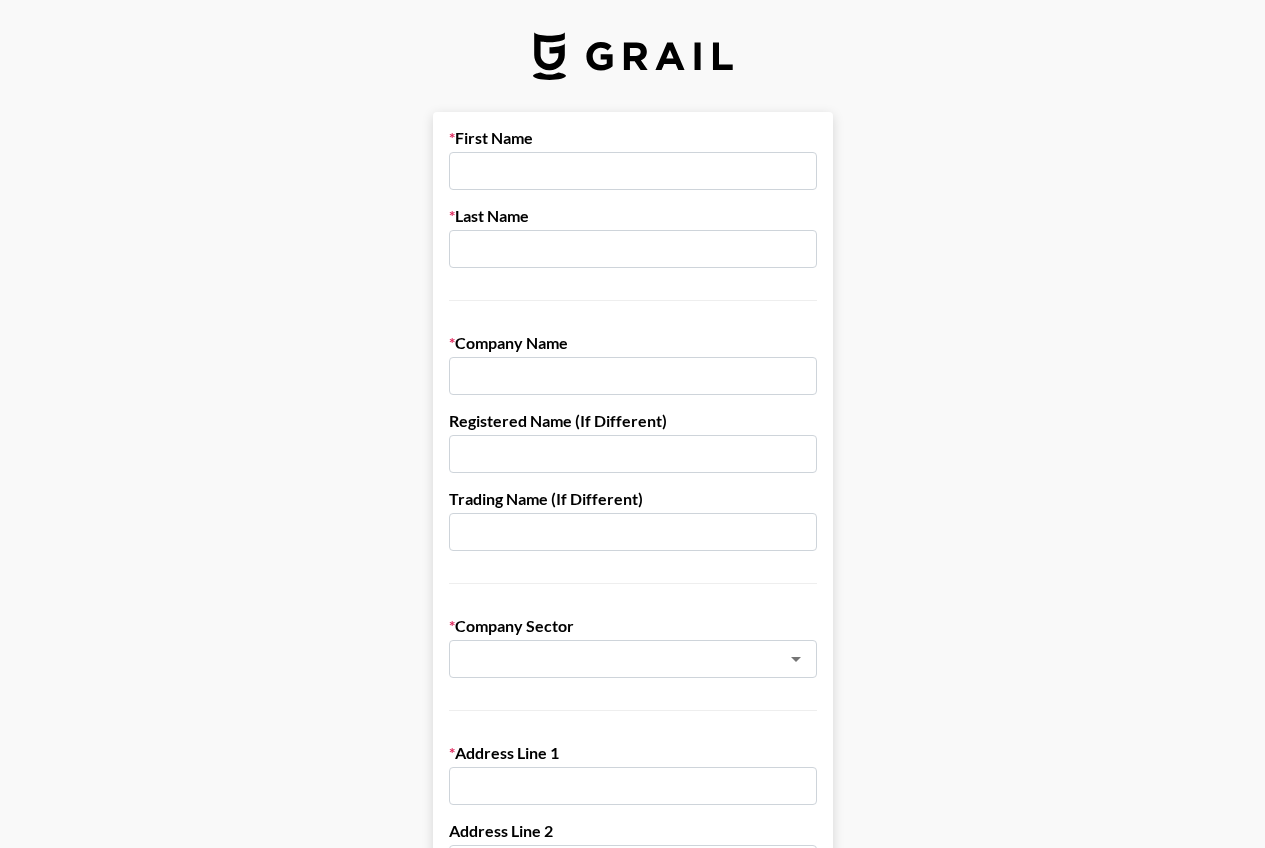 click at bounding box center [633, 171] 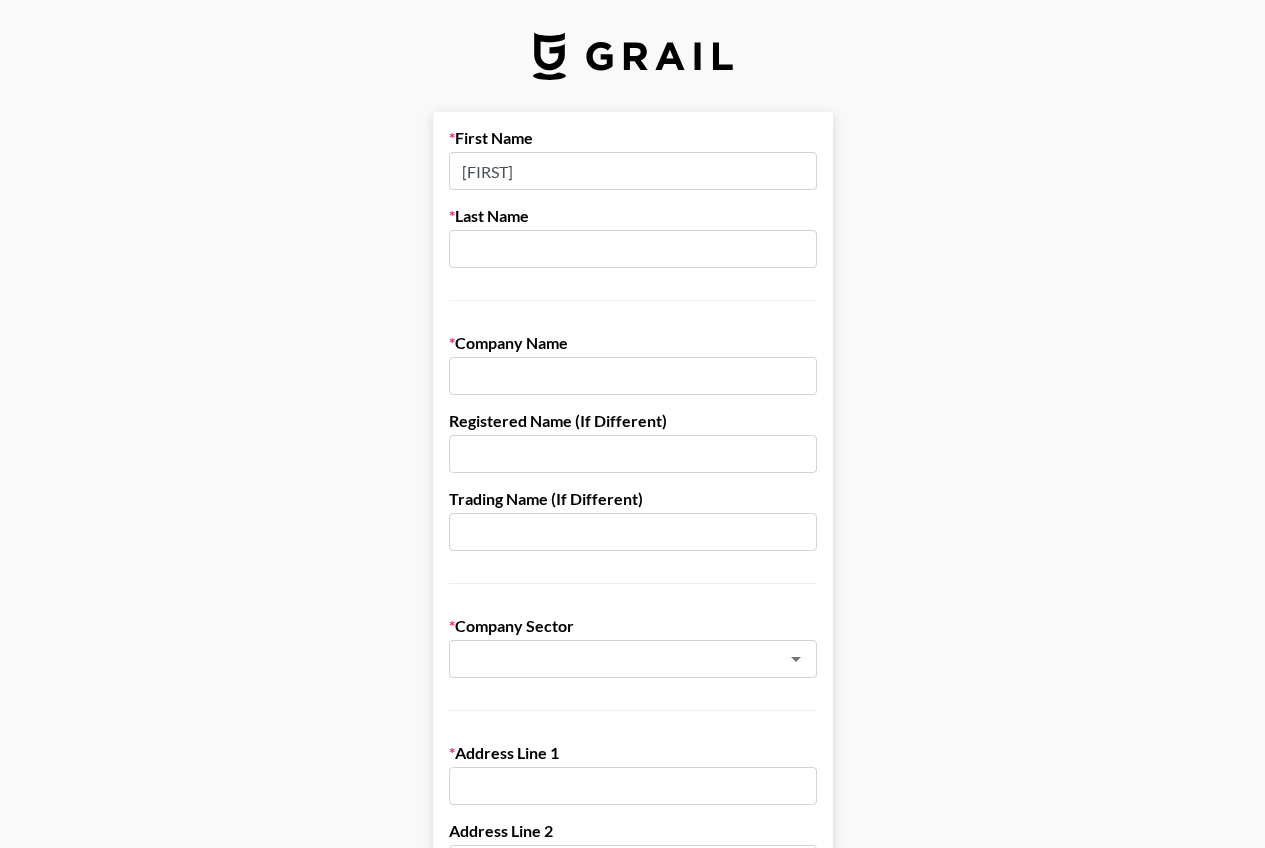 type on "Jozsef" 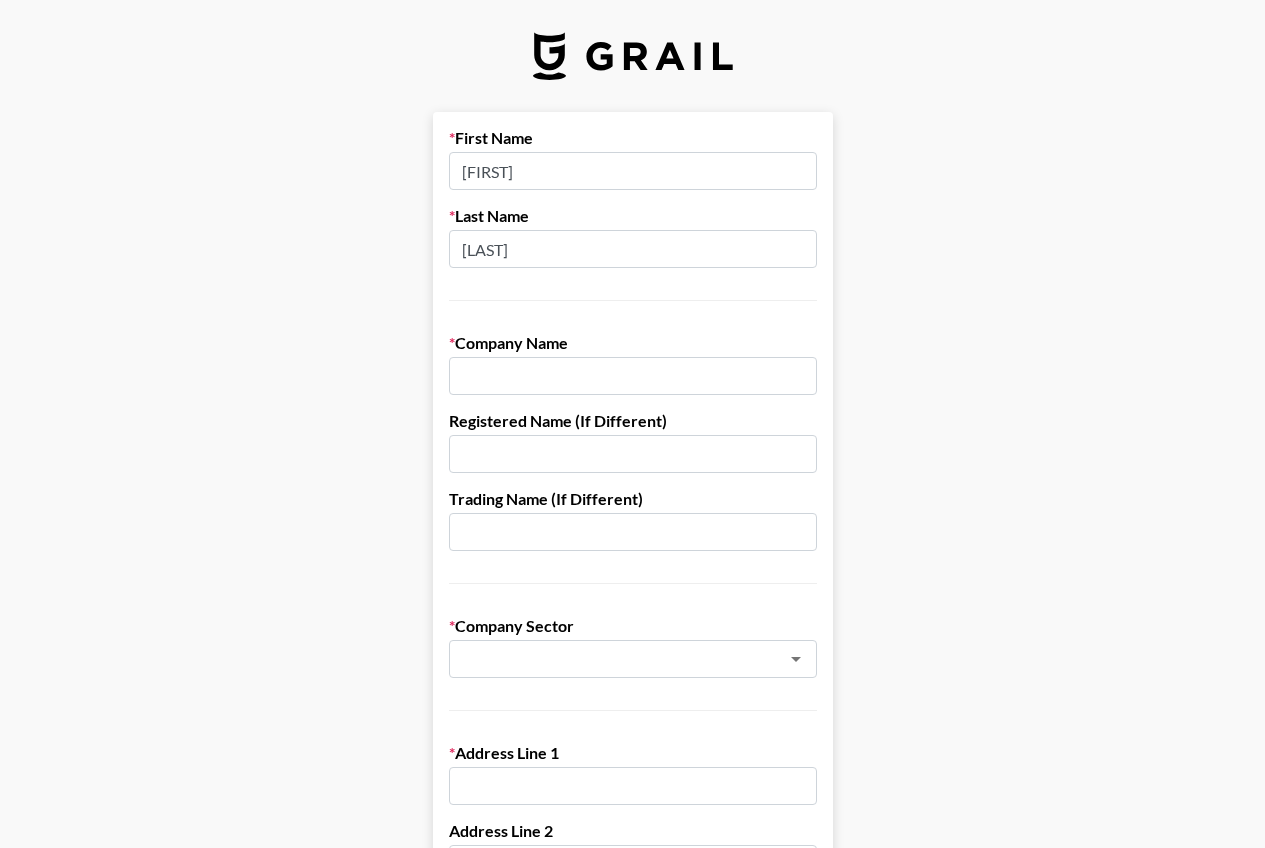 type on "Csoka" 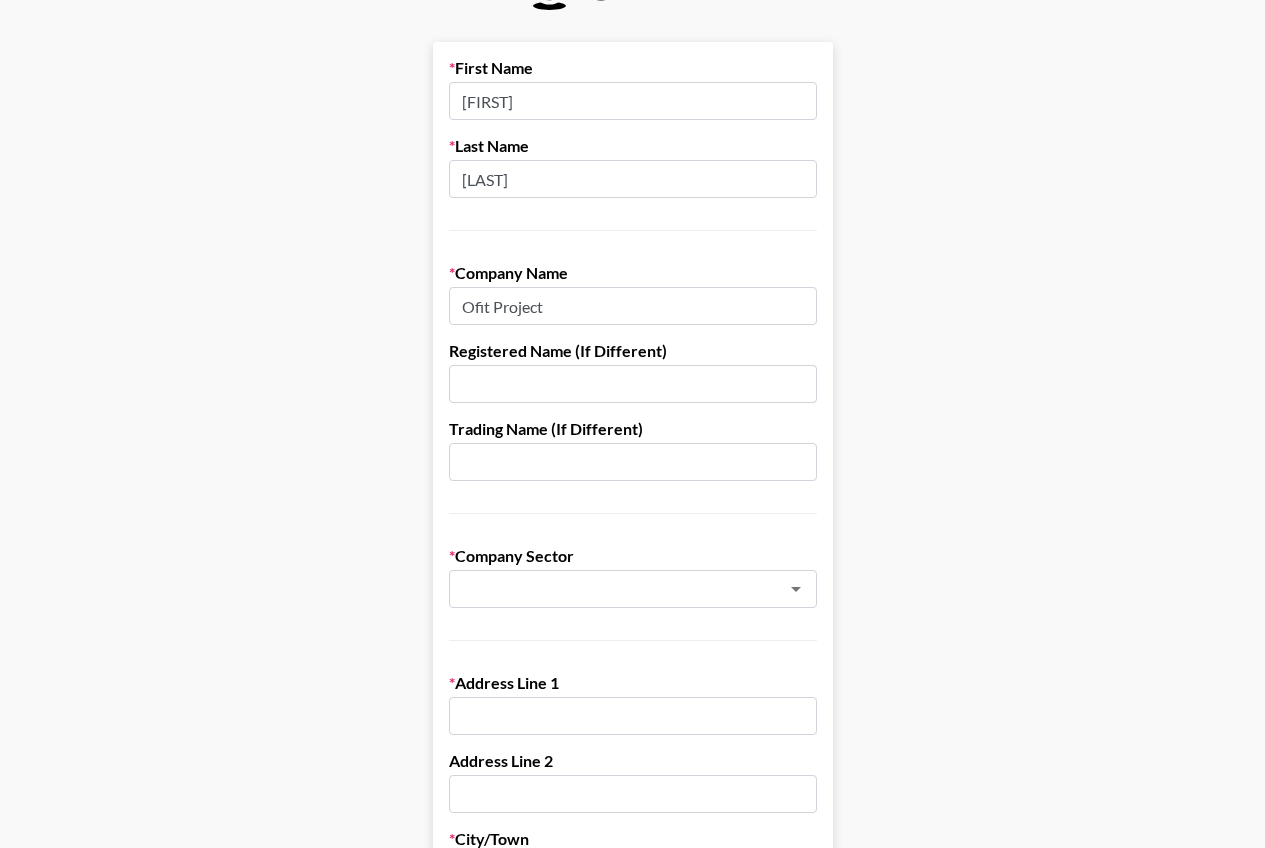 scroll, scrollTop: 100, scrollLeft: 0, axis: vertical 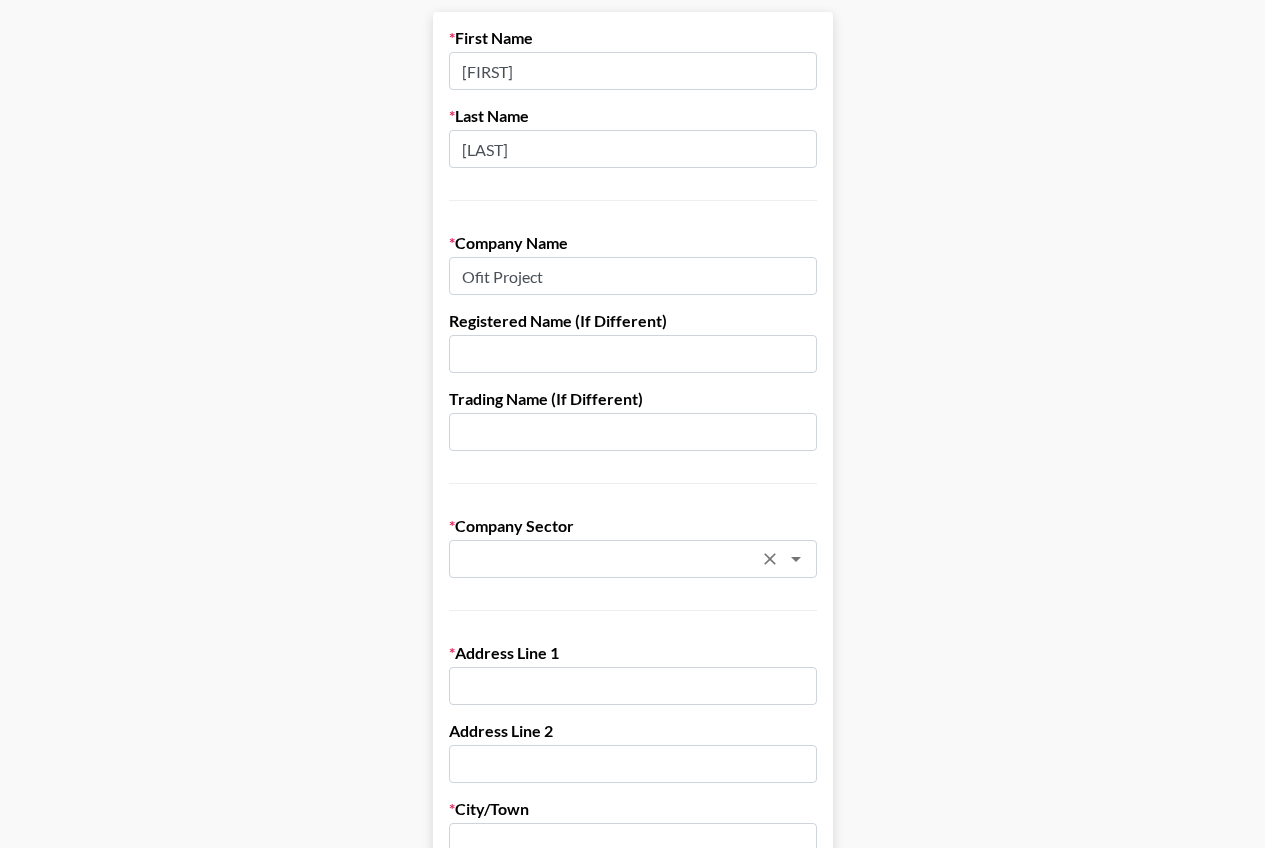 click 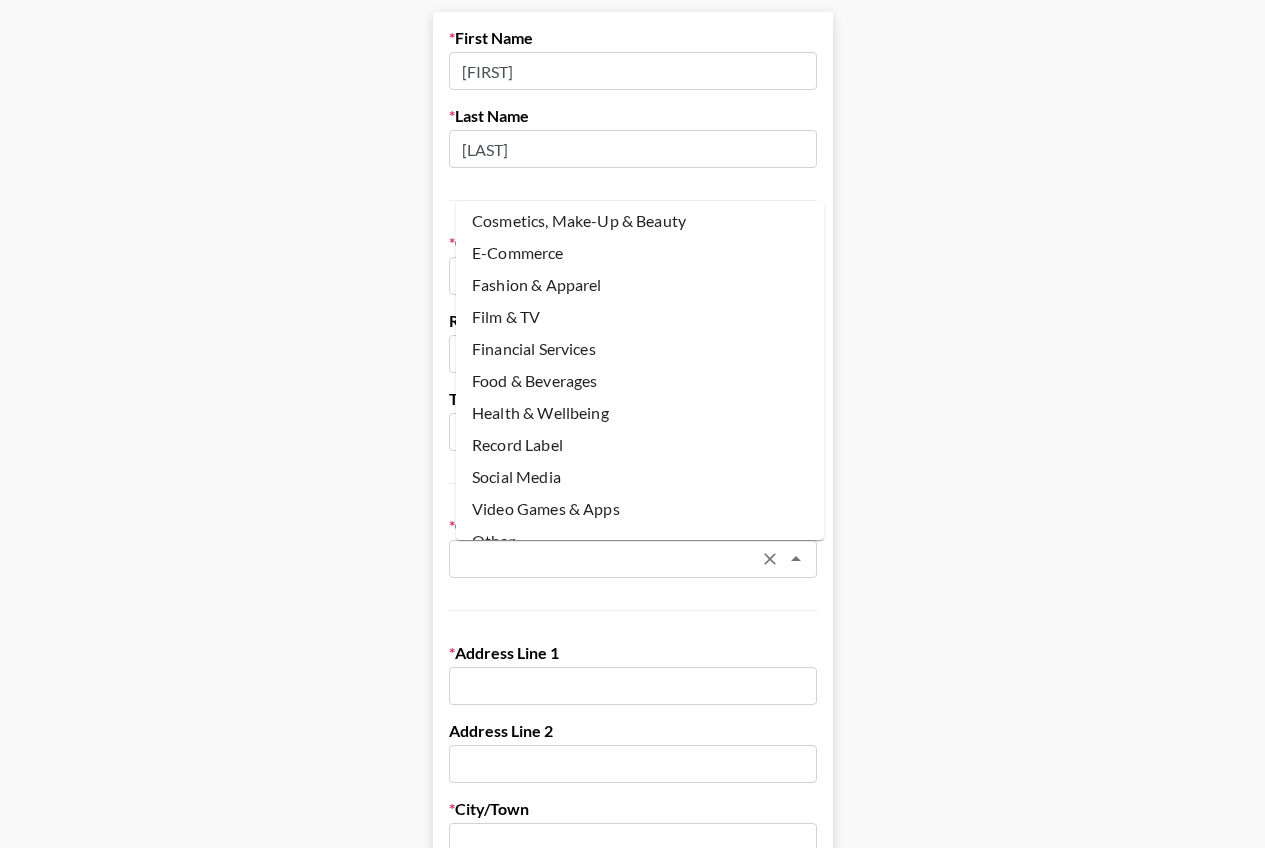 scroll, scrollTop: 119, scrollLeft: 0, axis: vertical 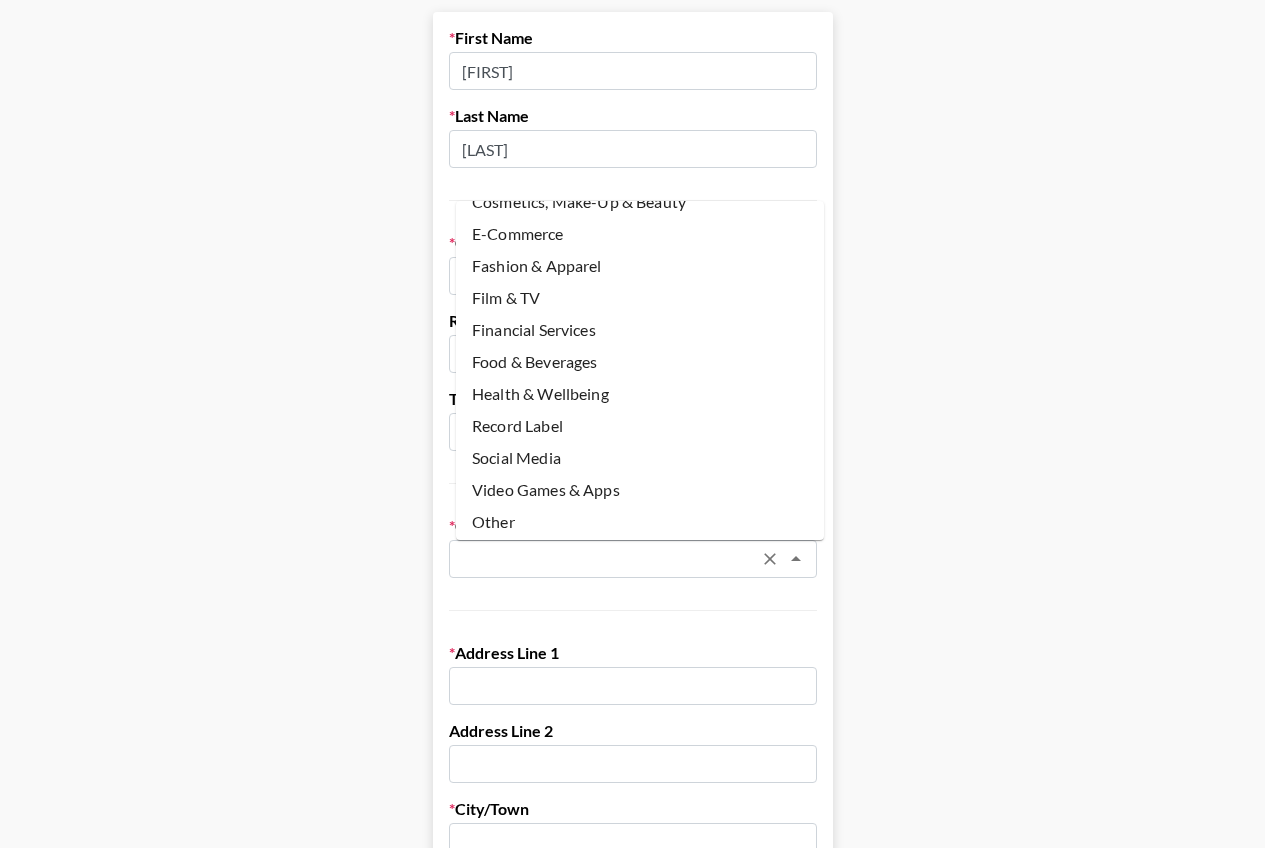 click on "Record Label" at bounding box center [640, 426] 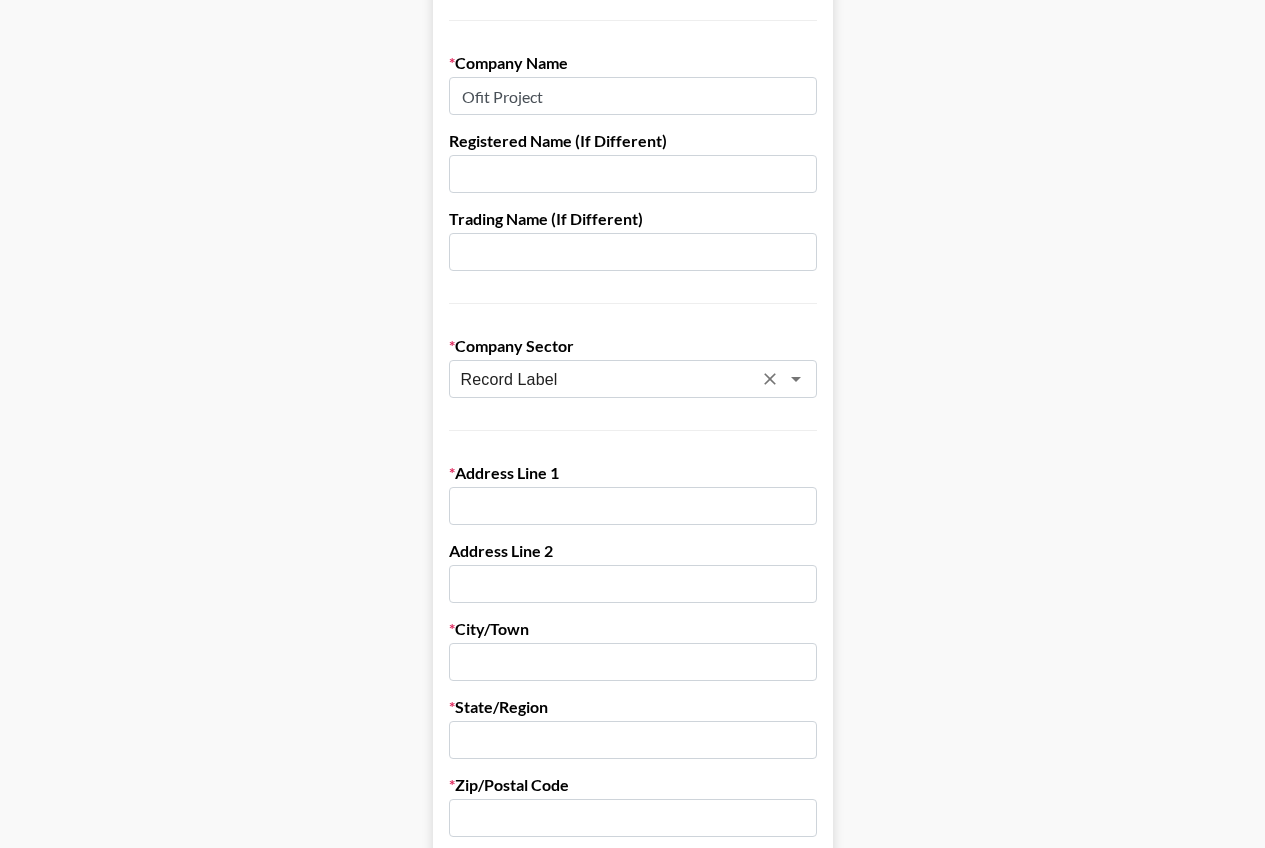 scroll, scrollTop: 300, scrollLeft: 0, axis: vertical 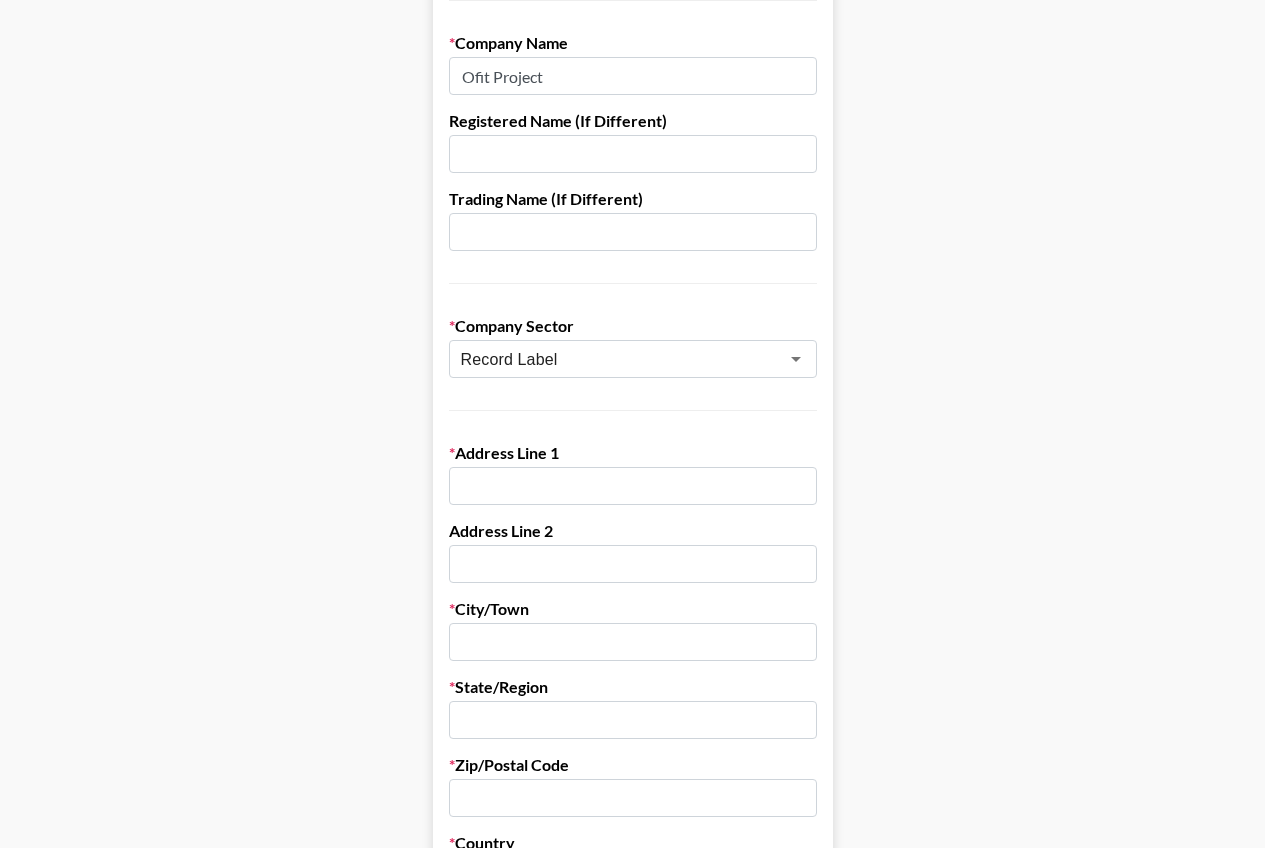 click at bounding box center (633, 486) 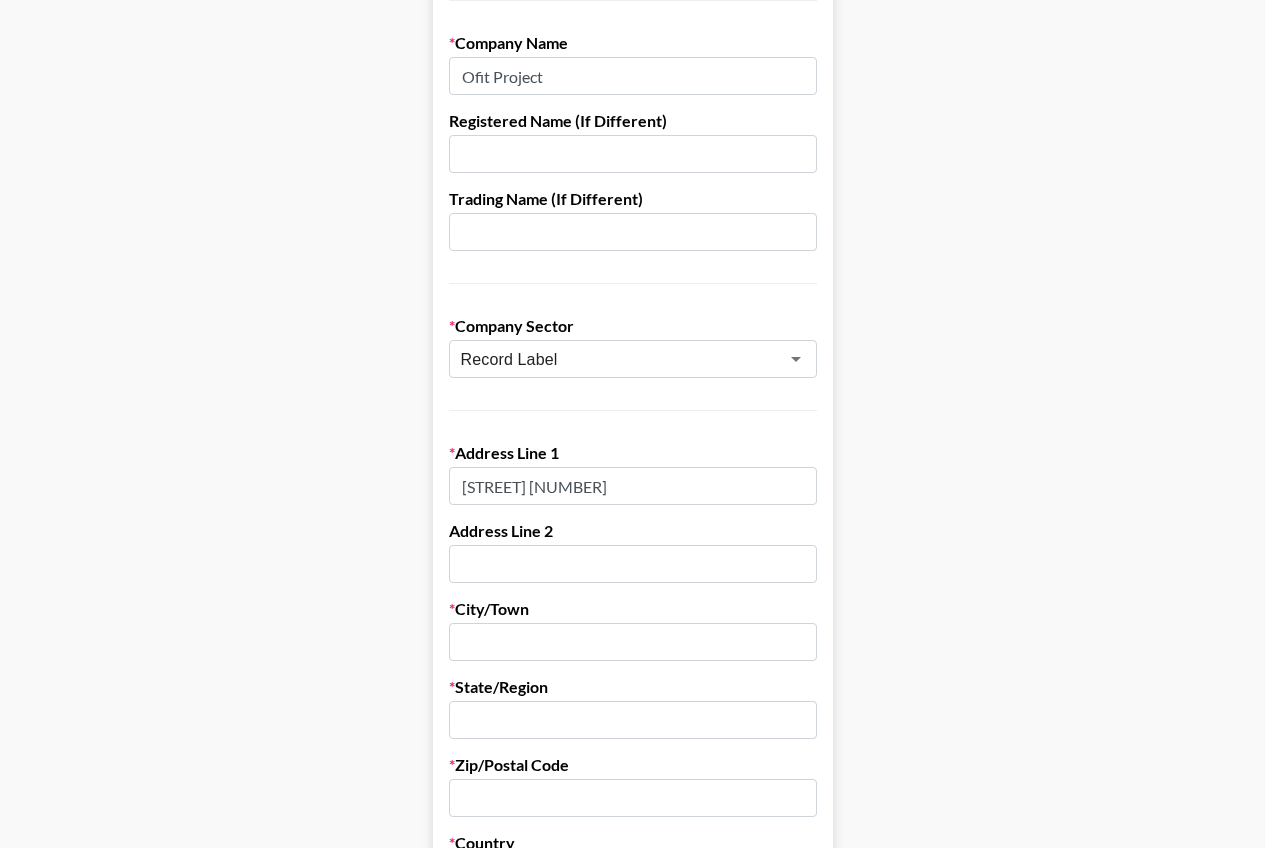type on "Bartok B. ut 29. 4/4" 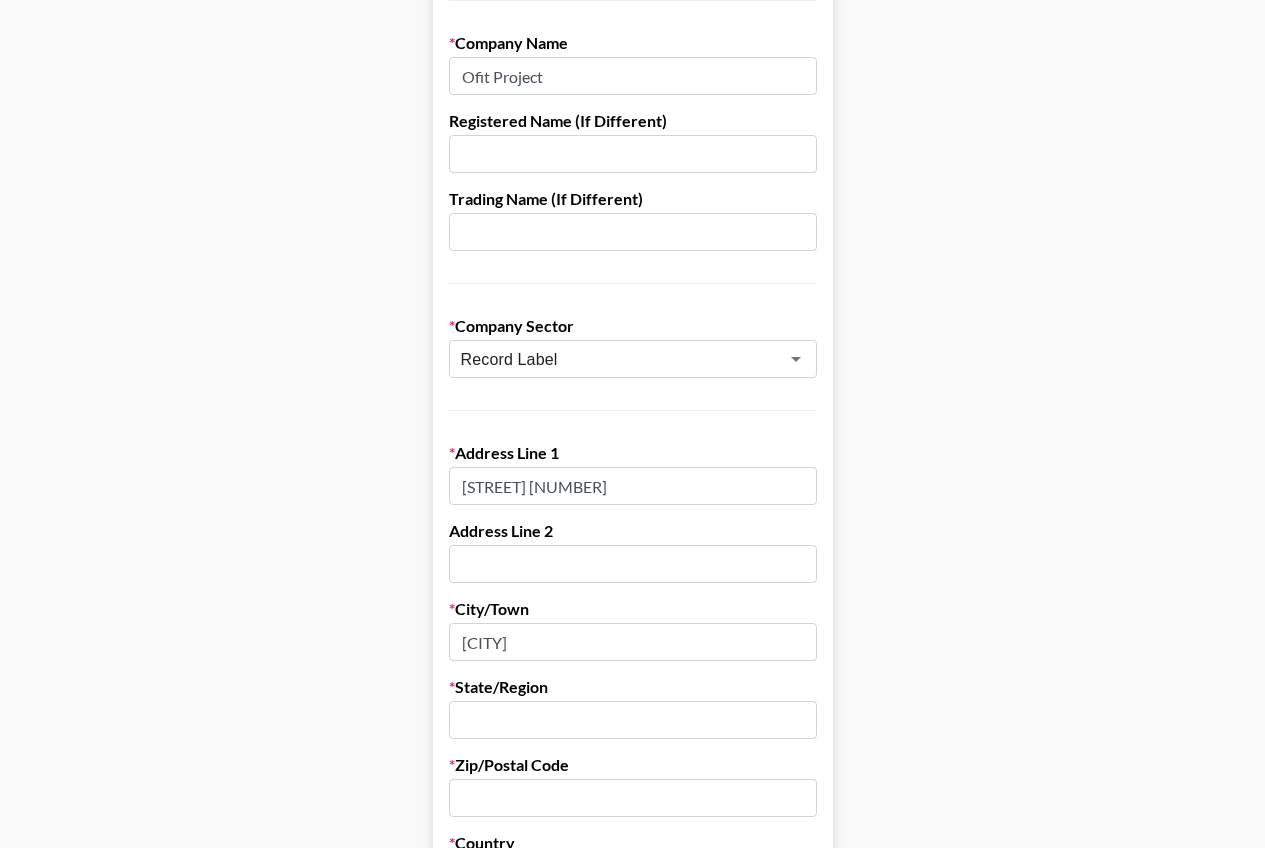 type on "Gyor" 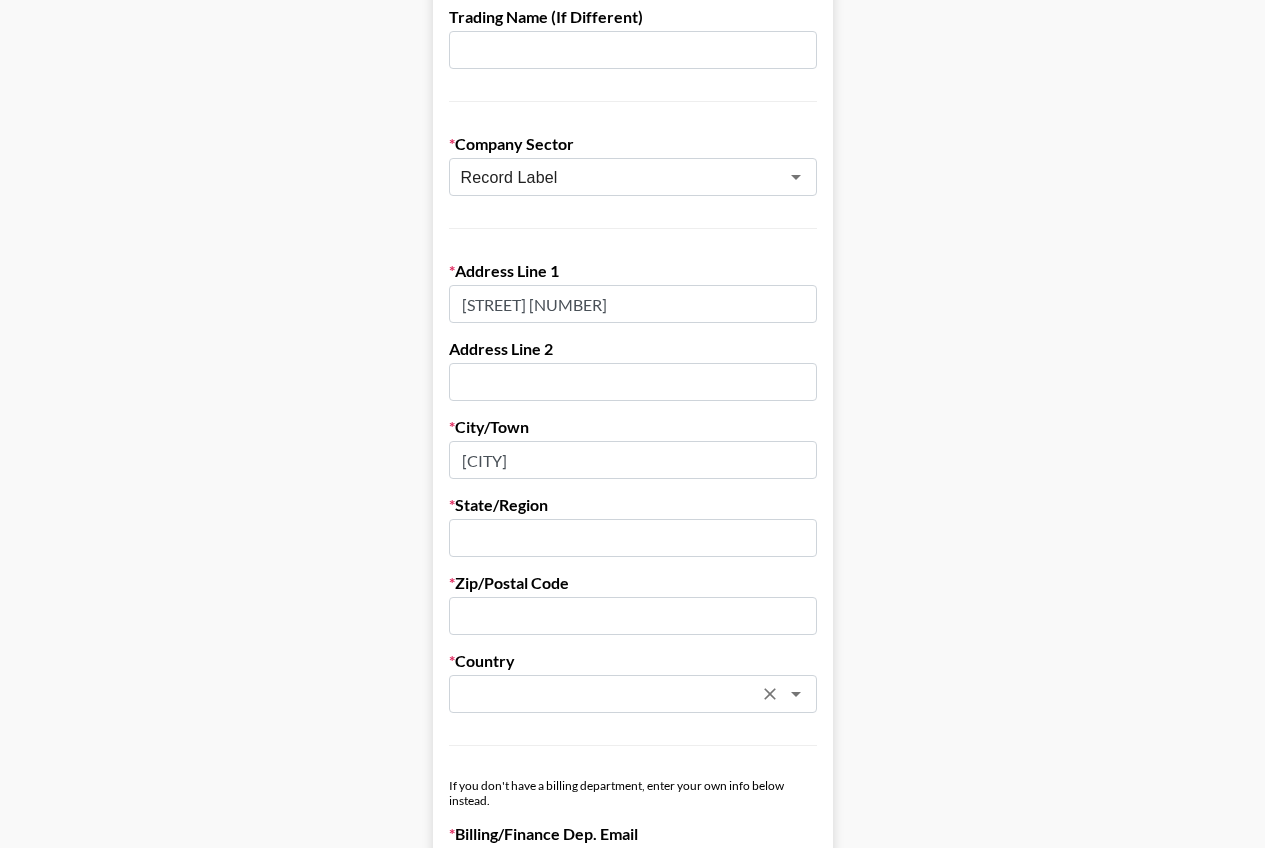 scroll, scrollTop: 500, scrollLeft: 0, axis: vertical 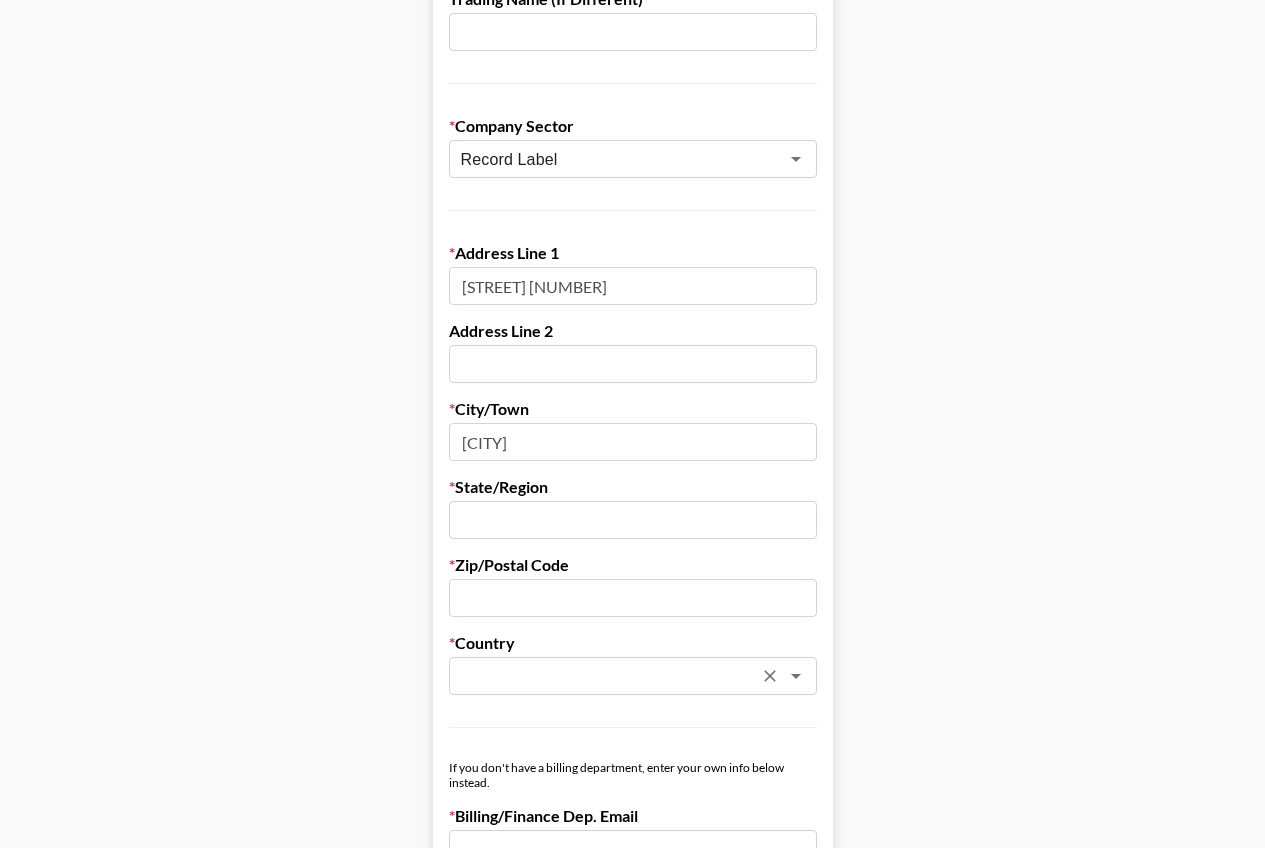 type on "Y" 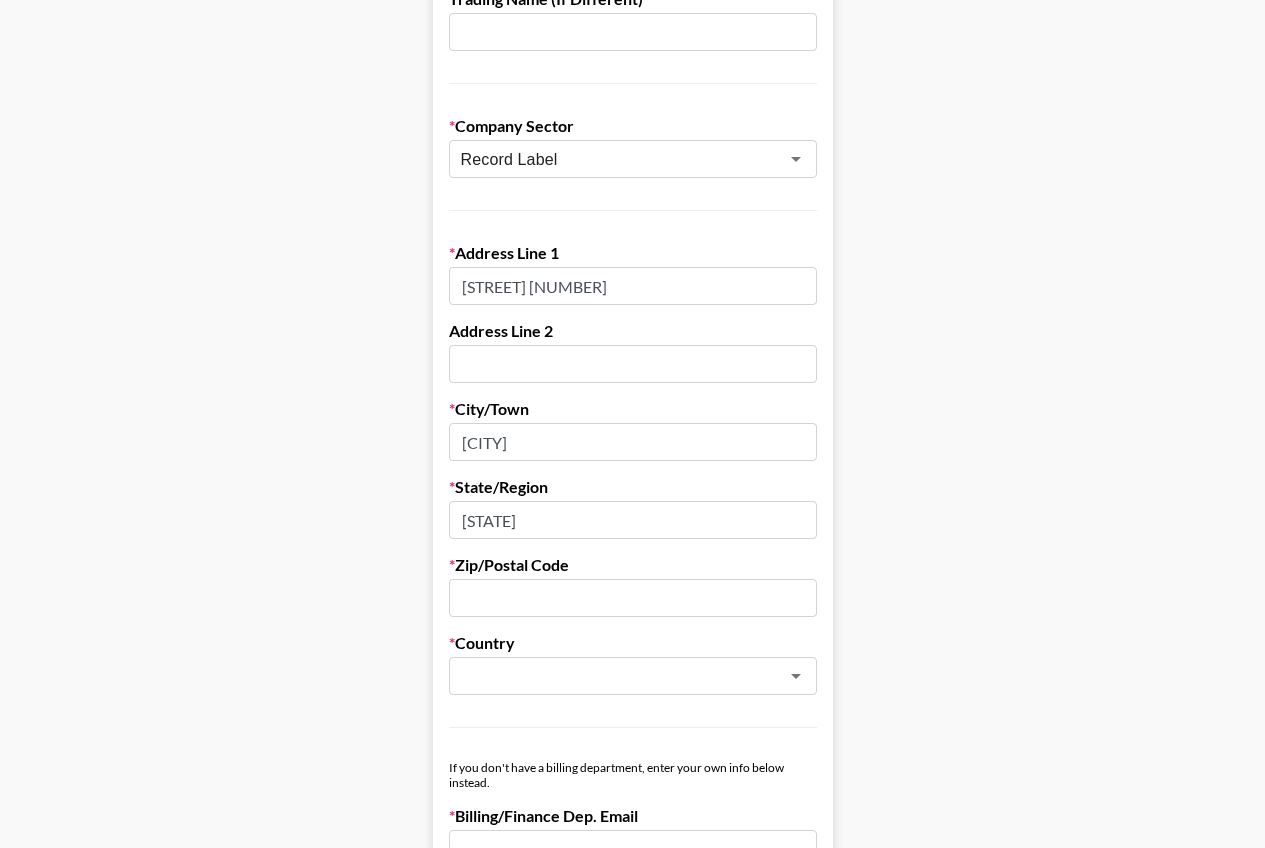 type on "Gyor-Moson-Sopron Megye" 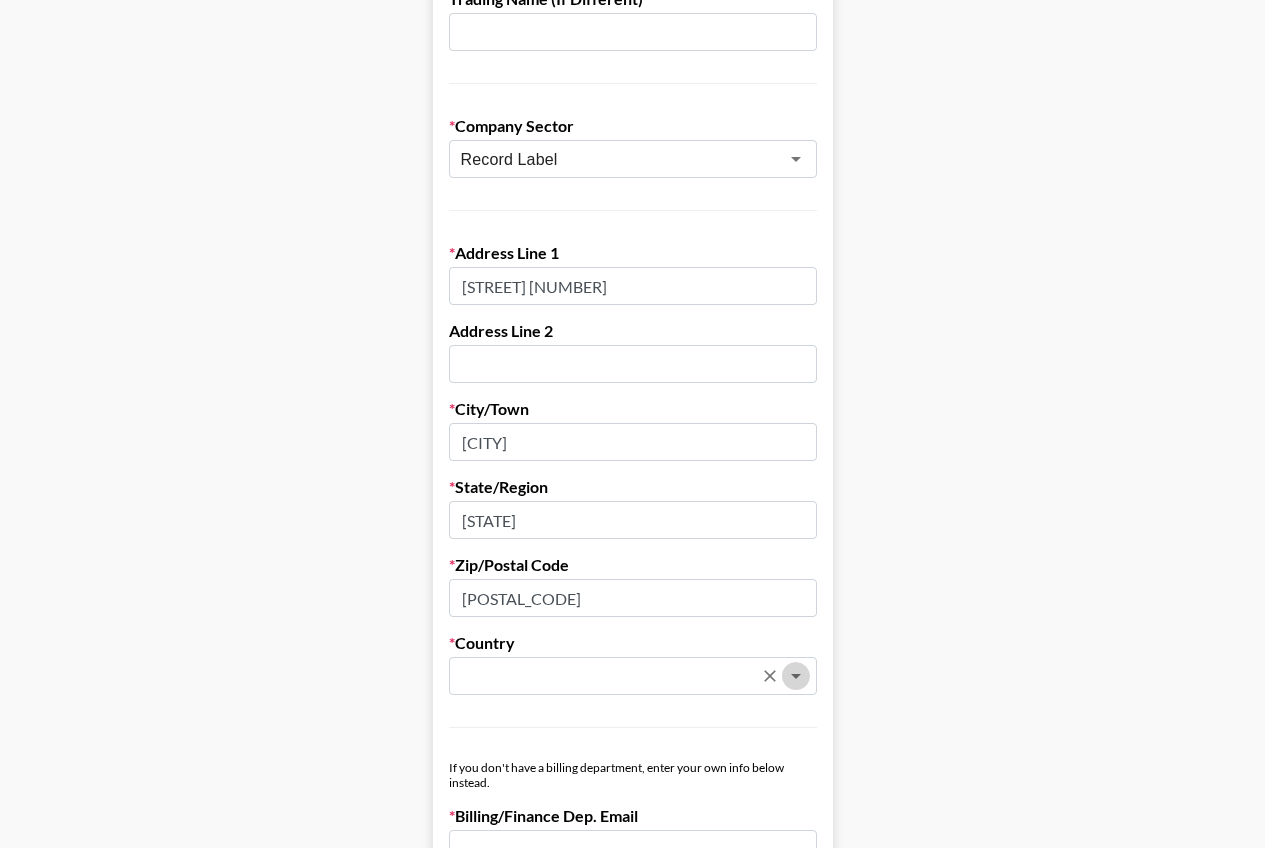 click 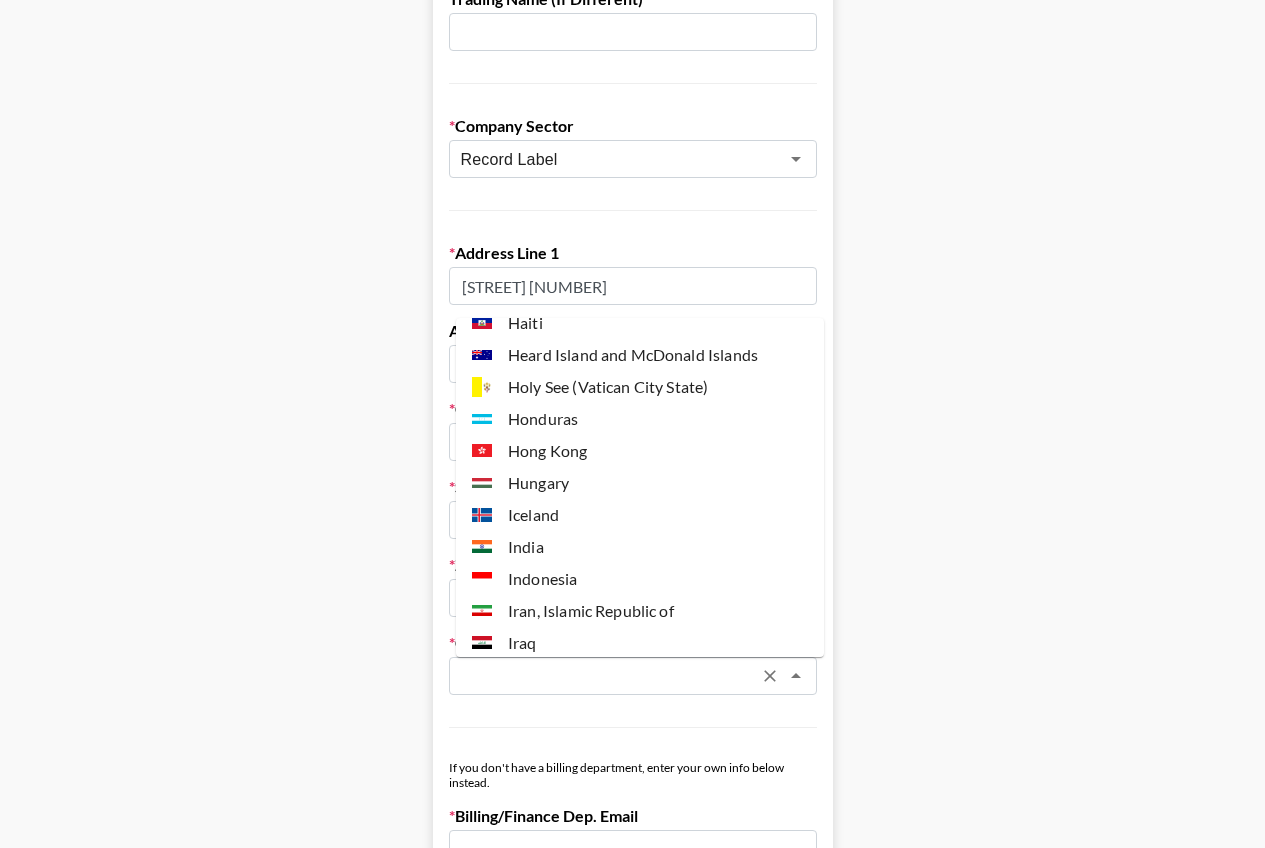 scroll, scrollTop: 3100, scrollLeft: 0, axis: vertical 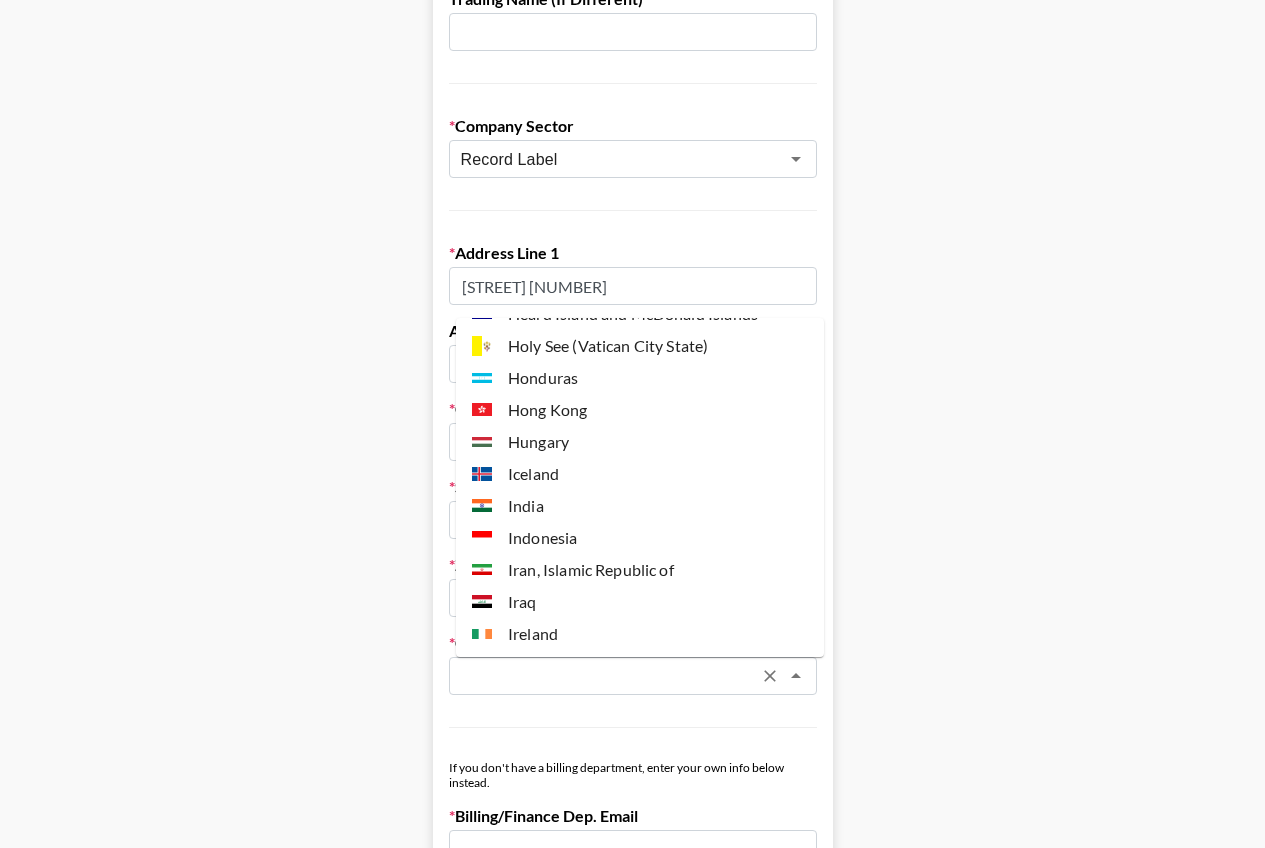 click on "Hungary" at bounding box center (640, 442) 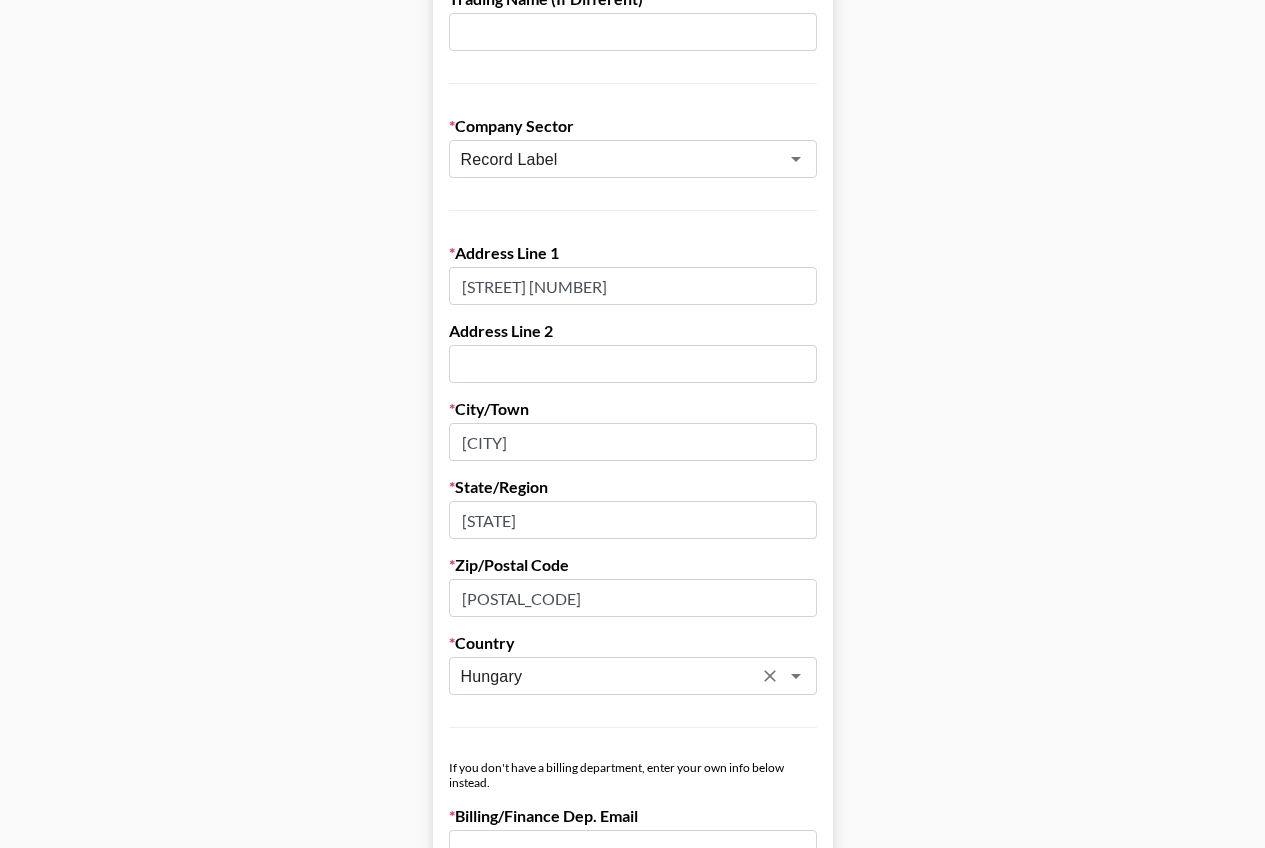 click on "First Name Jozsef Last Name Csoka Company Name Ofit Project Registered Name (If Different) Trading Name (If Different) Company Sector Record Label ​ Address Line 1 Bartok B. ut 29. 4/4 Address Line 2 City/Town Gyor State/Region Gyor-Moson-Sopron Megye Zip/Postal Code 9023 Country Hungary ​ If you don't have a billing department, enter your own info below instead. Billing/Finance Dep. Email Billing/Finance Dep. Phone Number VAT Number (UK/EU Only) Organization Number (if different) Do you agree to the  Grail Talent Payment terms ?   Yes, I agree Save My Info" at bounding box center (632, 455) 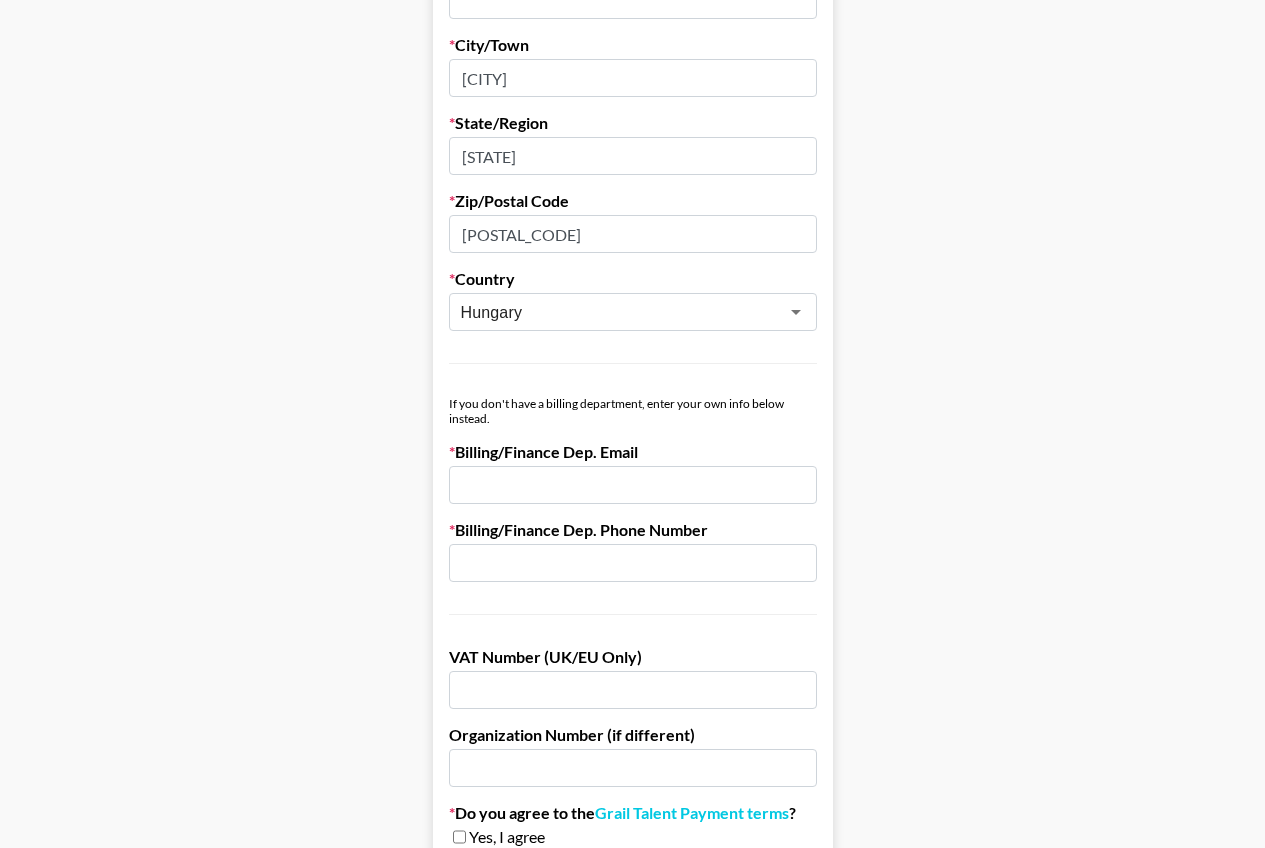scroll, scrollTop: 900, scrollLeft: 0, axis: vertical 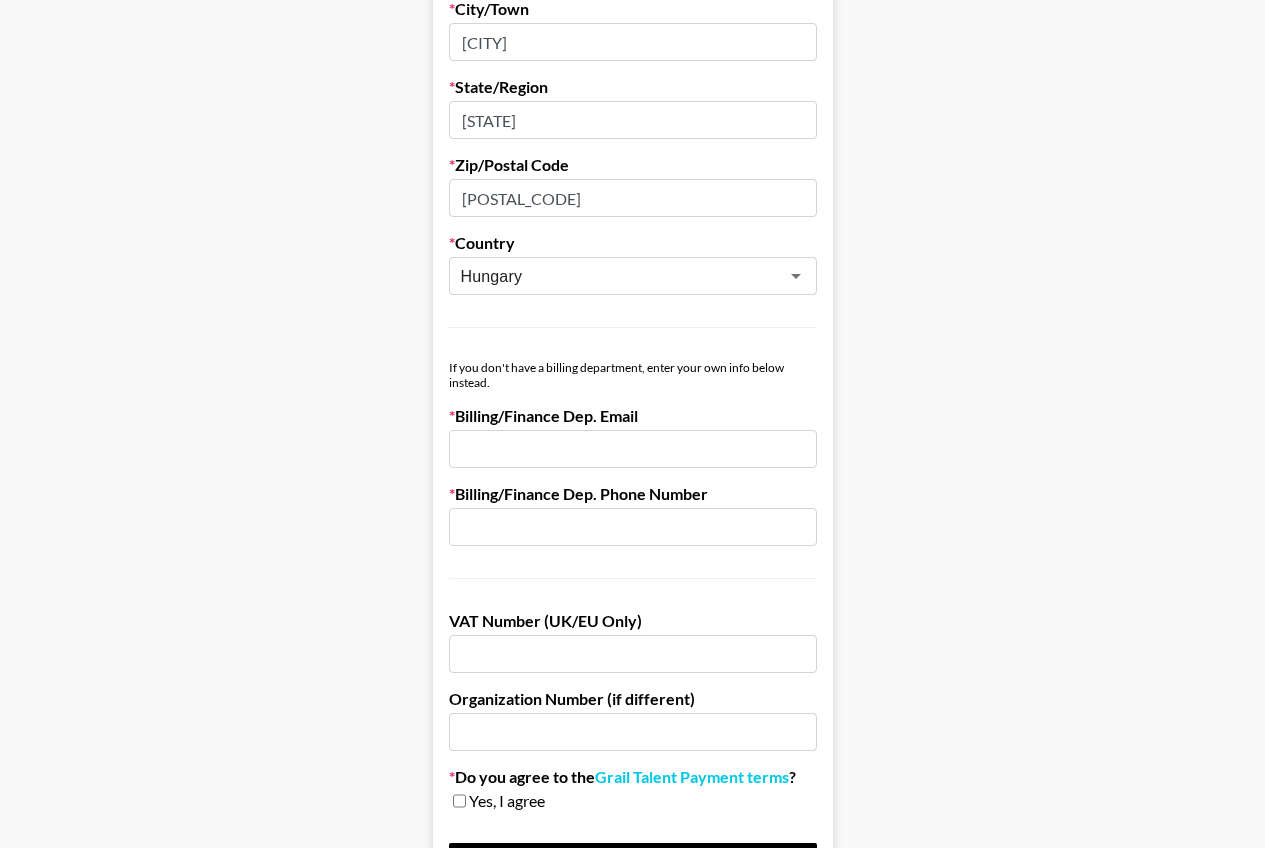 click at bounding box center [633, 449] 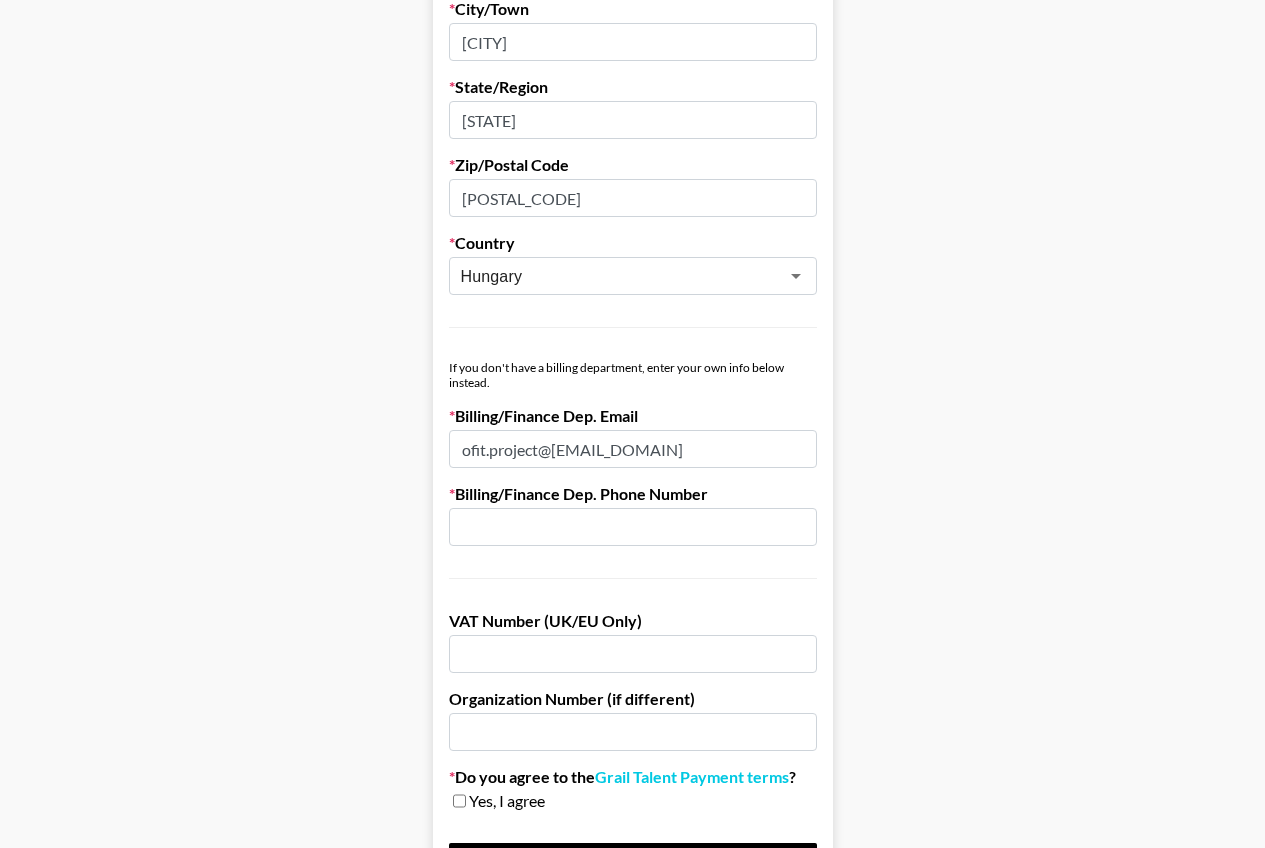 type on "ofit.project@yahoo.com" 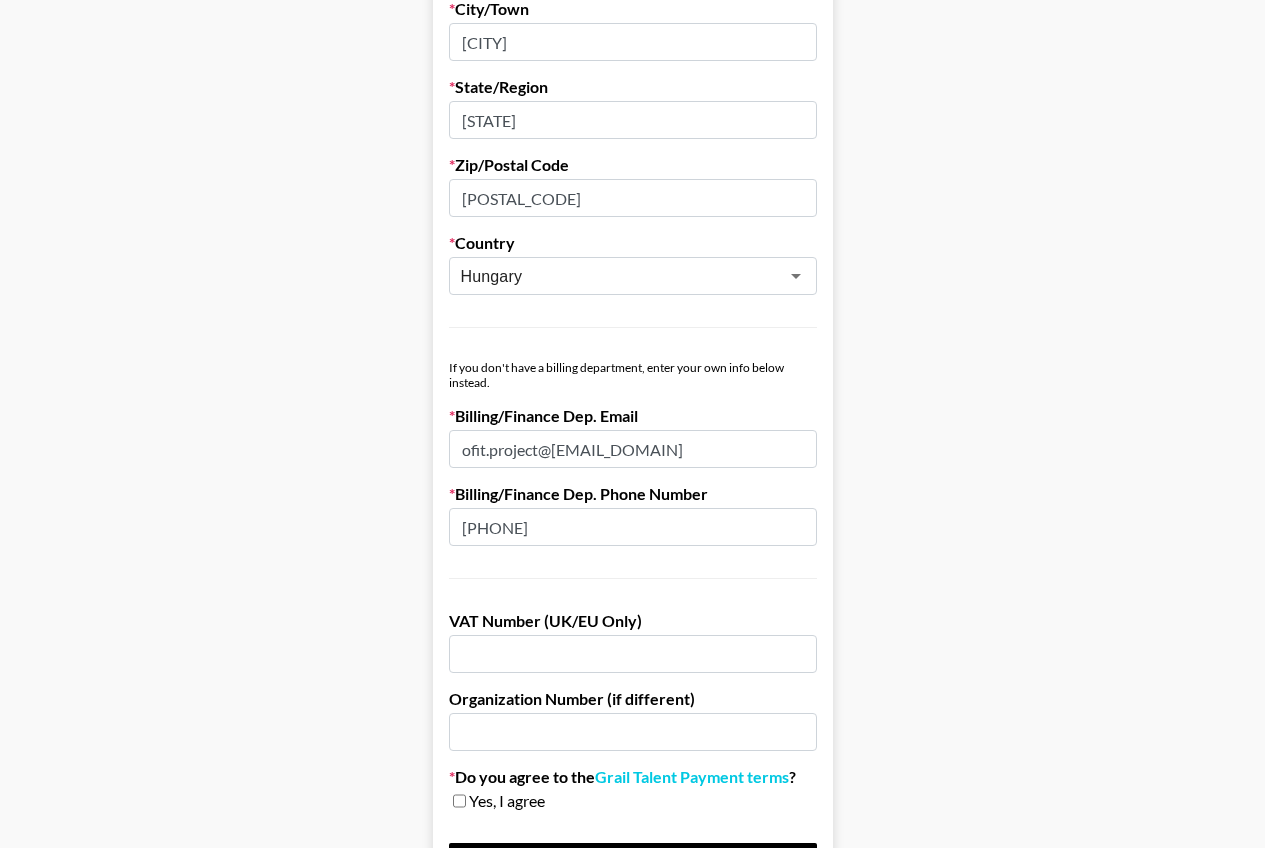 type on "Csóka József" 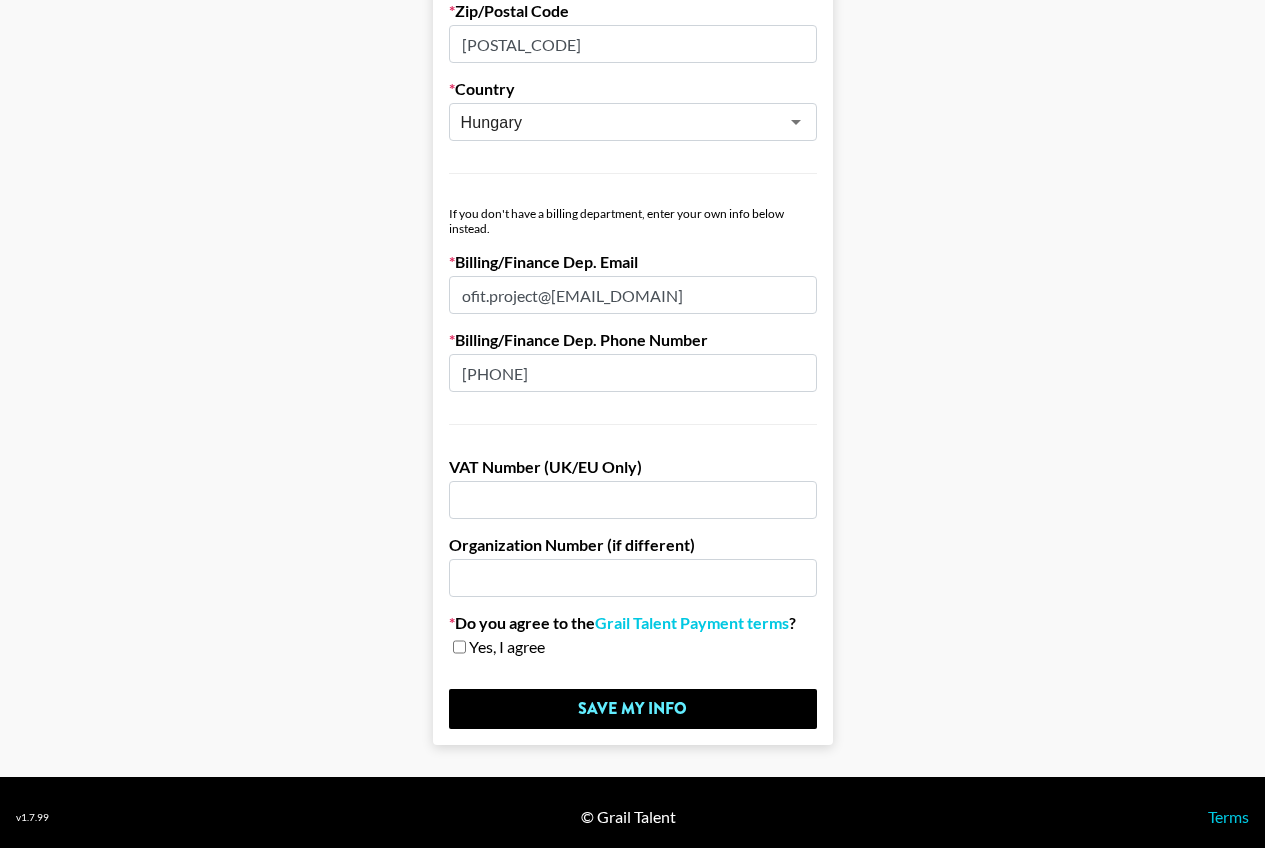 scroll, scrollTop: 1063, scrollLeft: 0, axis: vertical 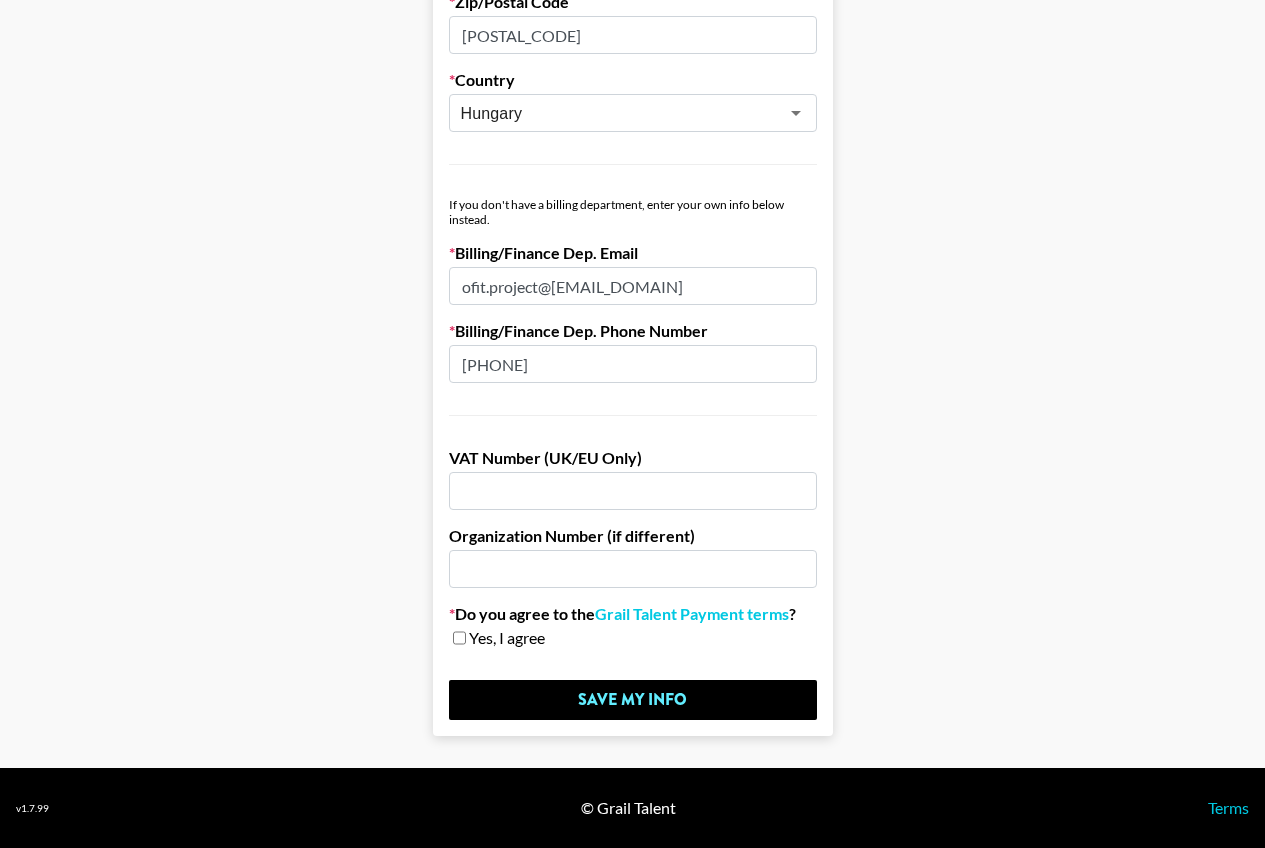 type on "00 36 20 260 4884" 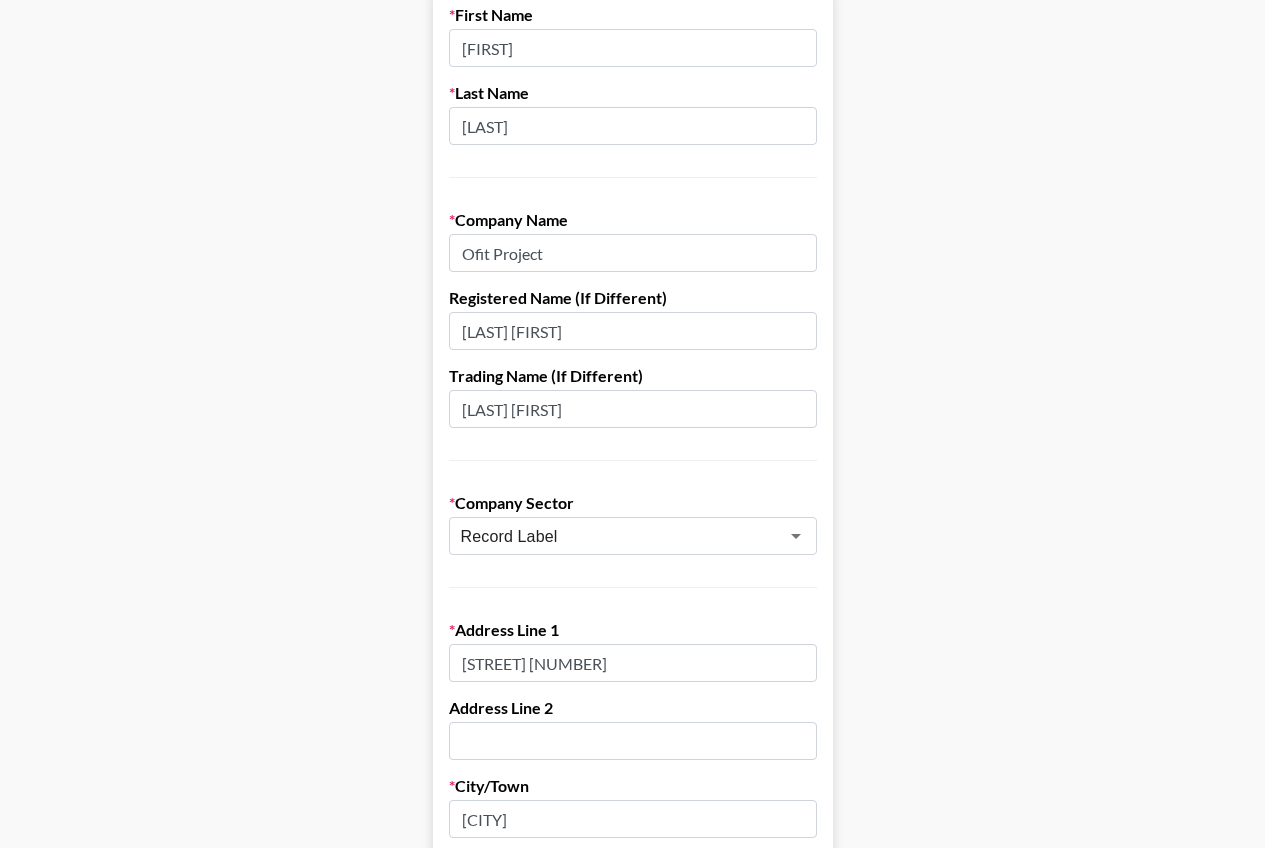 scroll, scrollTop: 0, scrollLeft: 0, axis: both 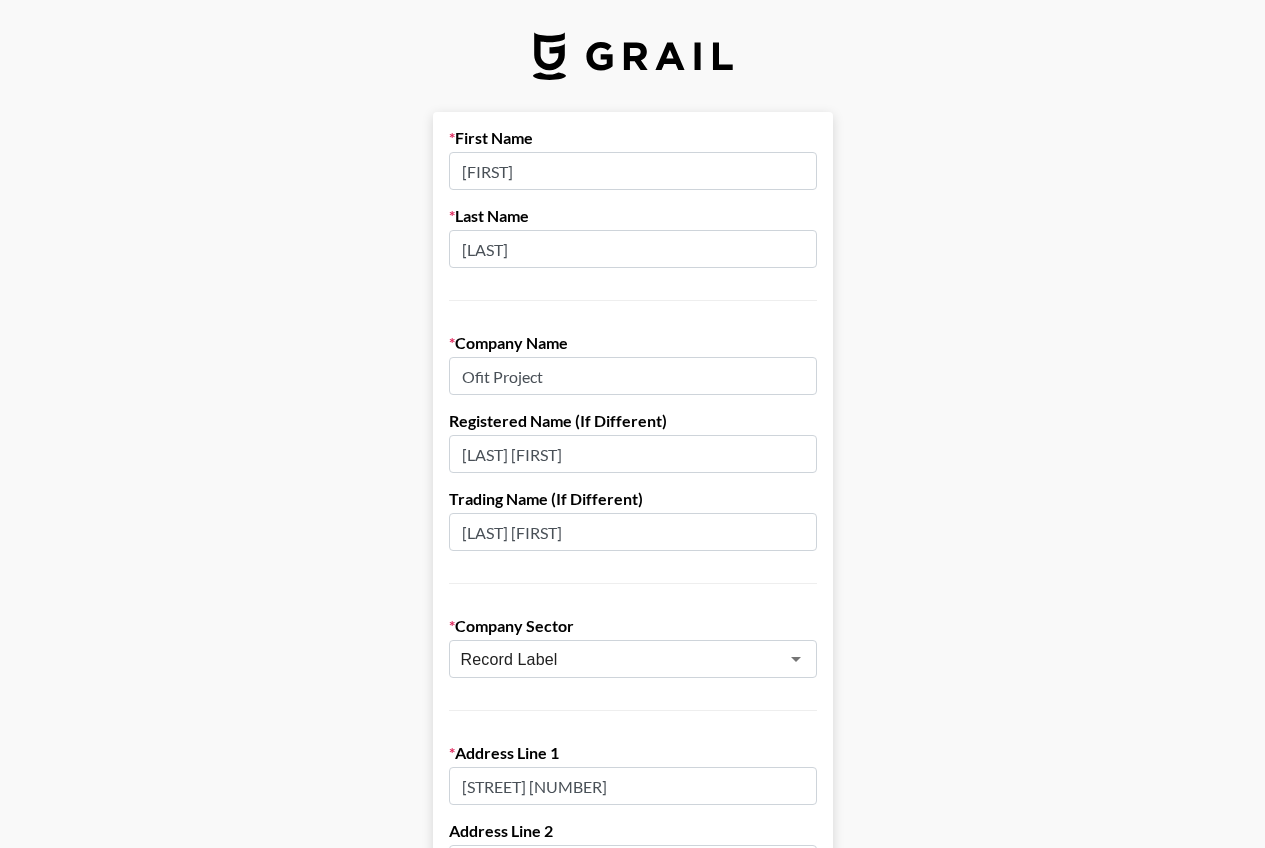 drag, startPoint x: 569, startPoint y: 452, endPoint x: 449, endPoint y: 470, distance: 121.34249 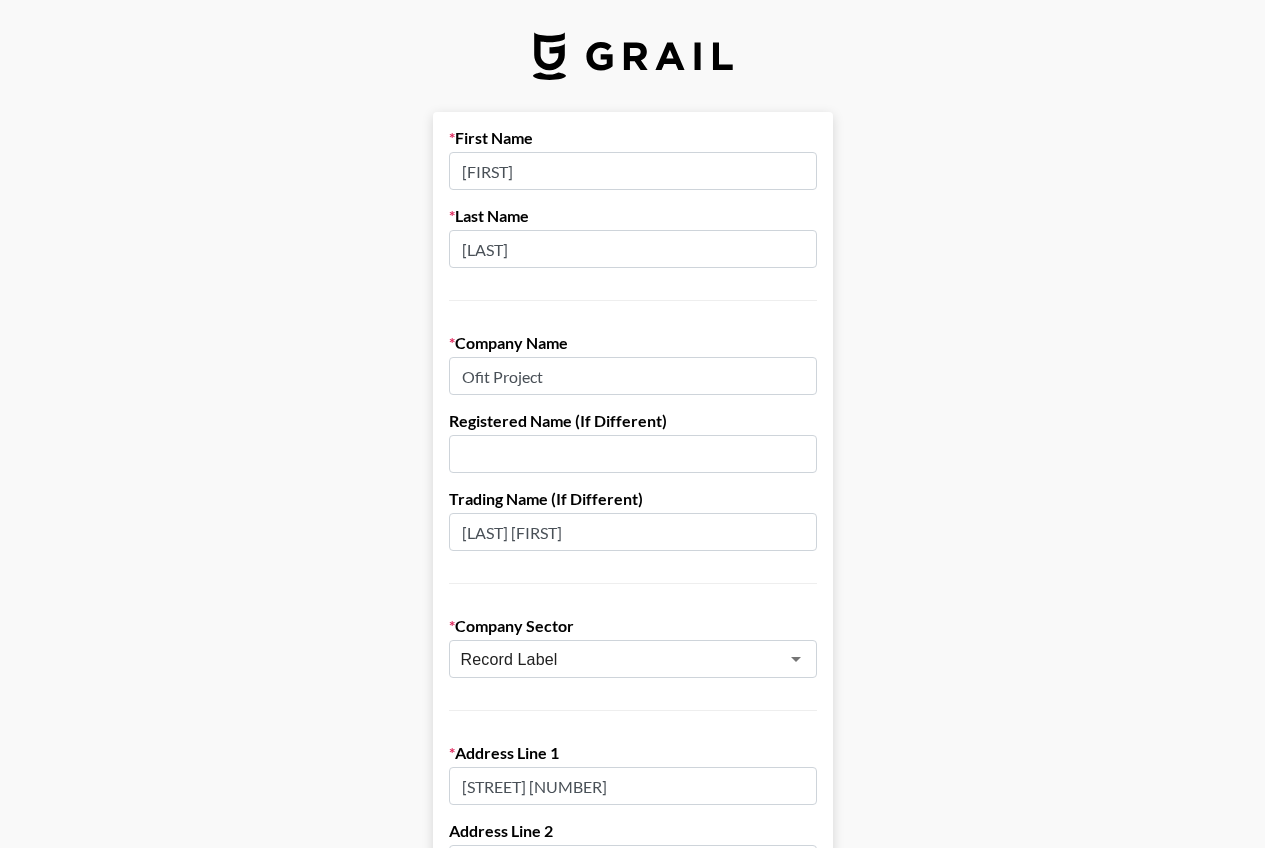 type 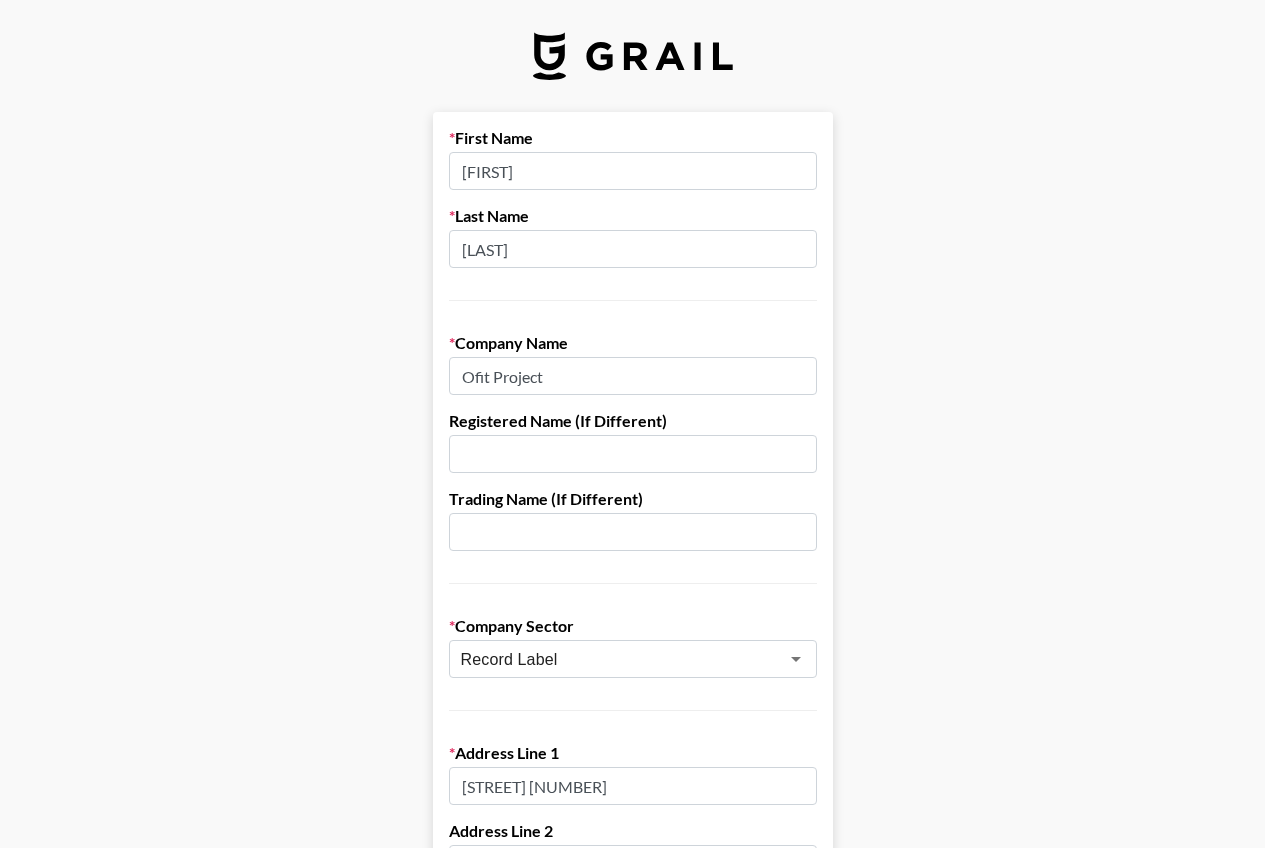 type 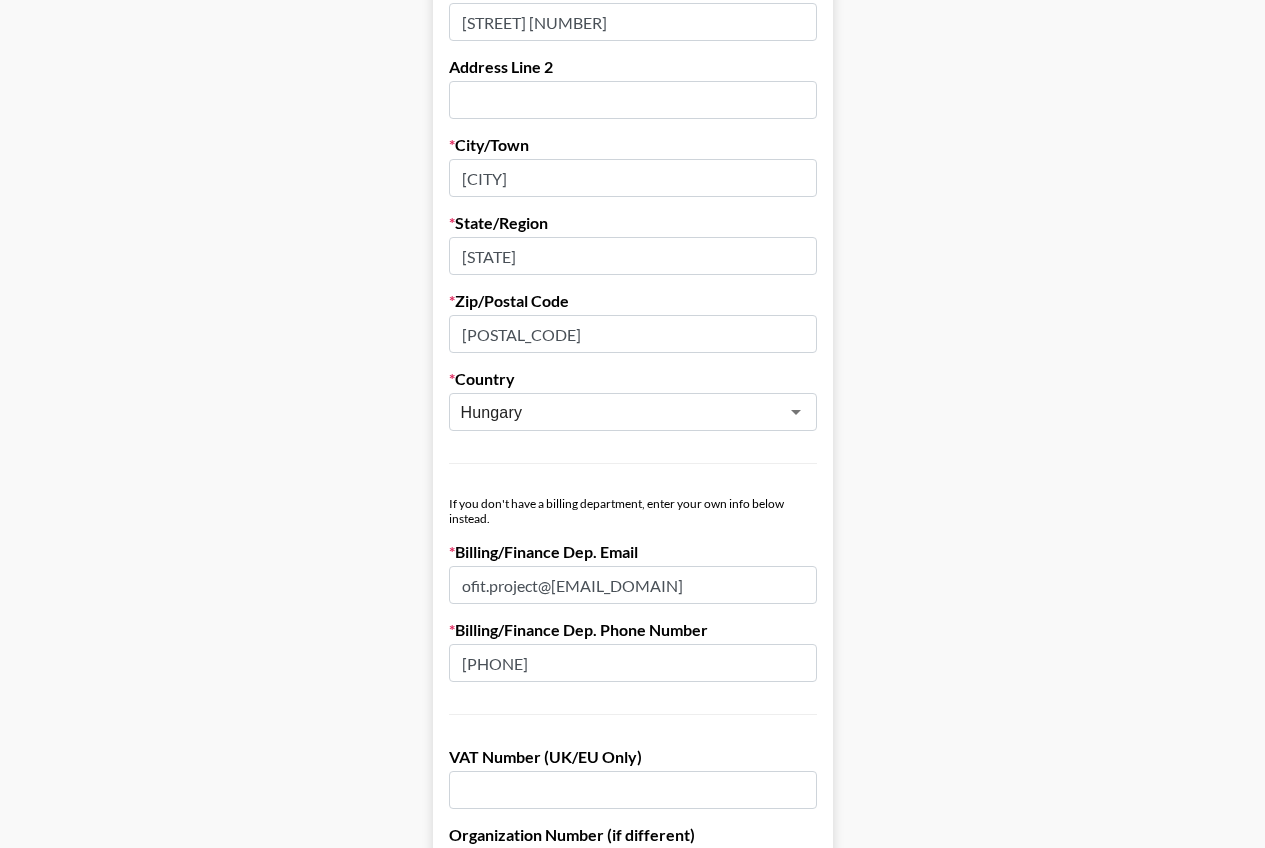 scroll, scrollTop: 800, scrollLeft: 0, axis: vertical 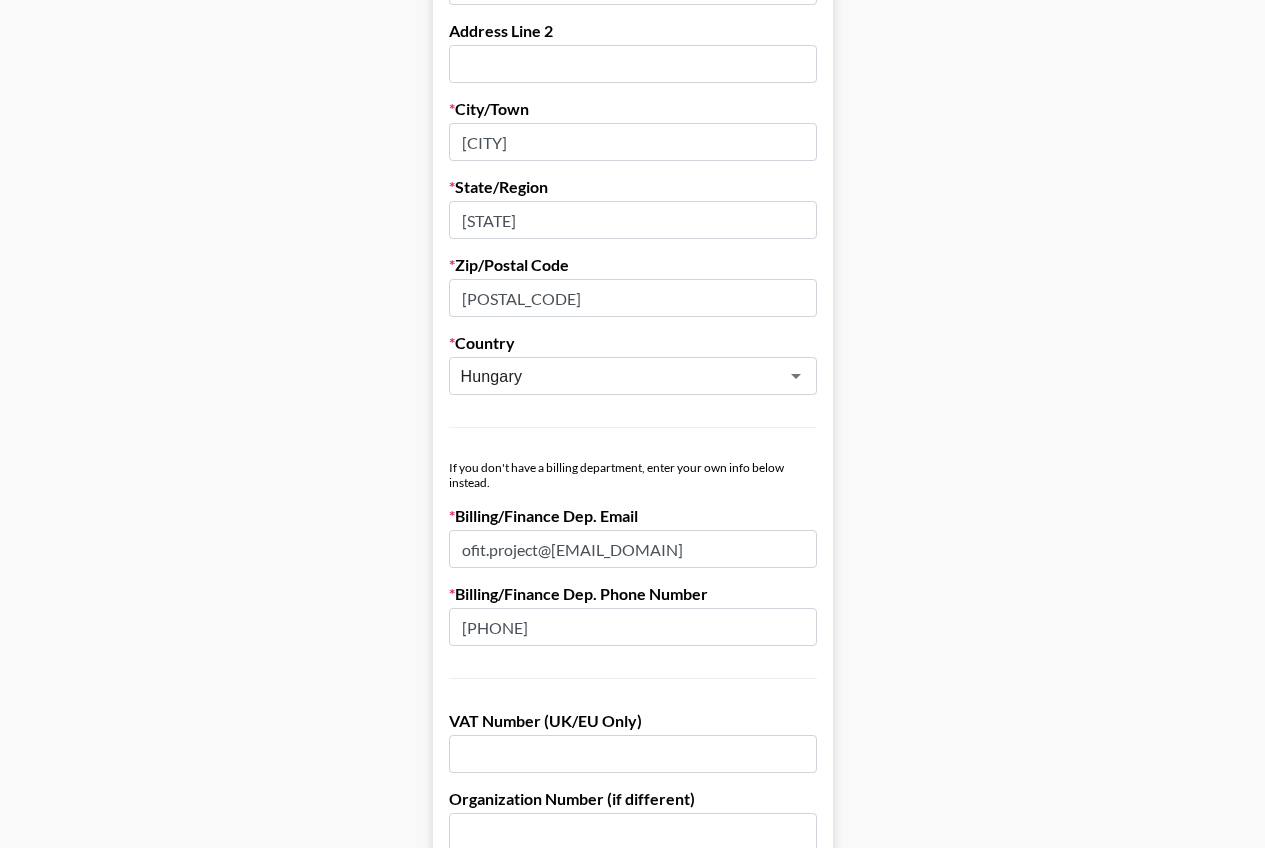 click on "First Name Jozsef Last Name Csoka Company Name Ofit Project Registered Name (If Different) Trading Name (If Different) Company Sector Record Label ​ Address Line 1 Bartok B. ut 29. 4/4 Address Line 2 City/Town Gyor State/Region Gyor-Moson-Sopron Megye Zip/Postal Code 9023 Country Hungary ​ If you don't have a billing department, enter your own info below instead. Billing/Finance Dep. Email ofit.project@yahoo.com Billing/Finance Dep. Phone Number 00 36 20 260 4884 VAT Number (UK/EU Only) Organization Number (if different) Do you agree to the  Grail Talent Payment terms ?   Yes, I agree Save My Info" at bounding box center (632, 155) 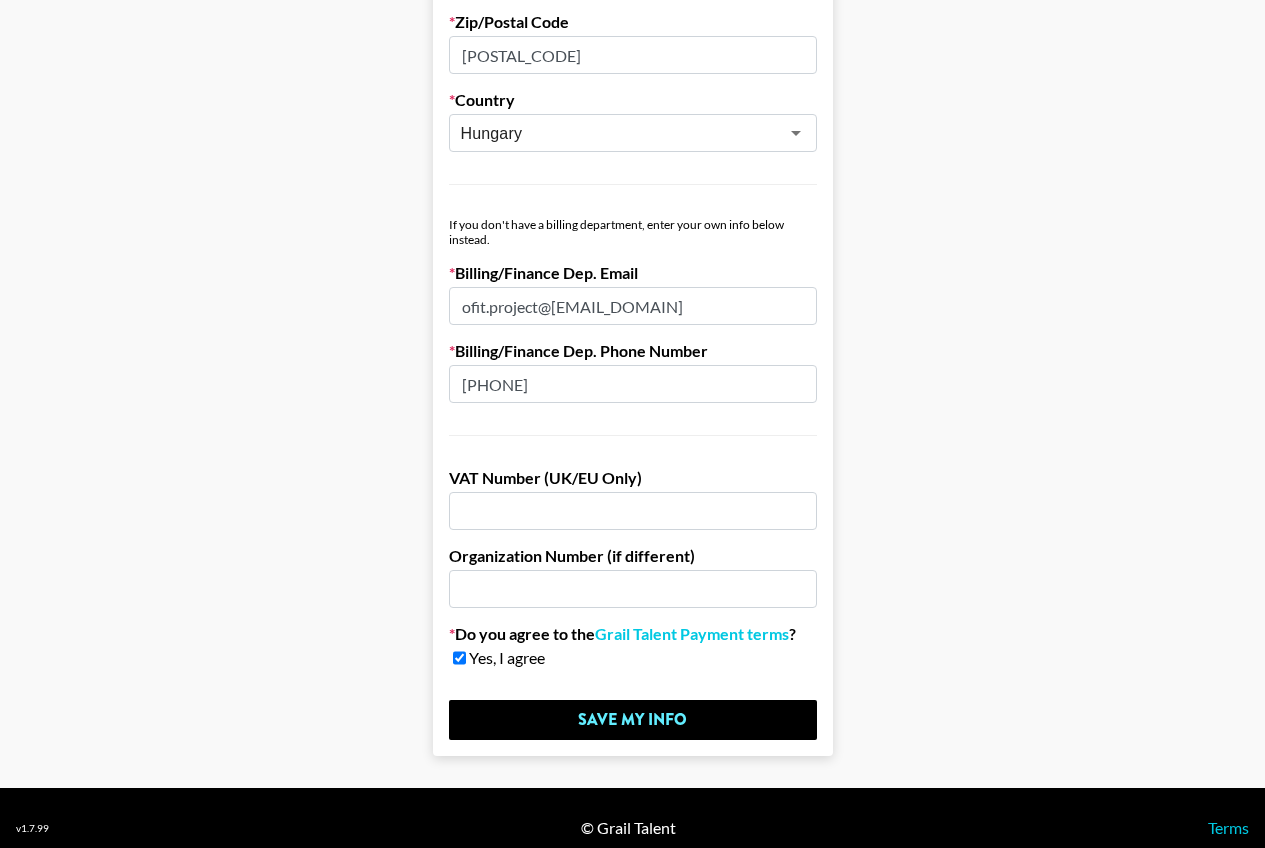 scroll, scrollTop: 1063, scrollLeft: 0, axis: vertical 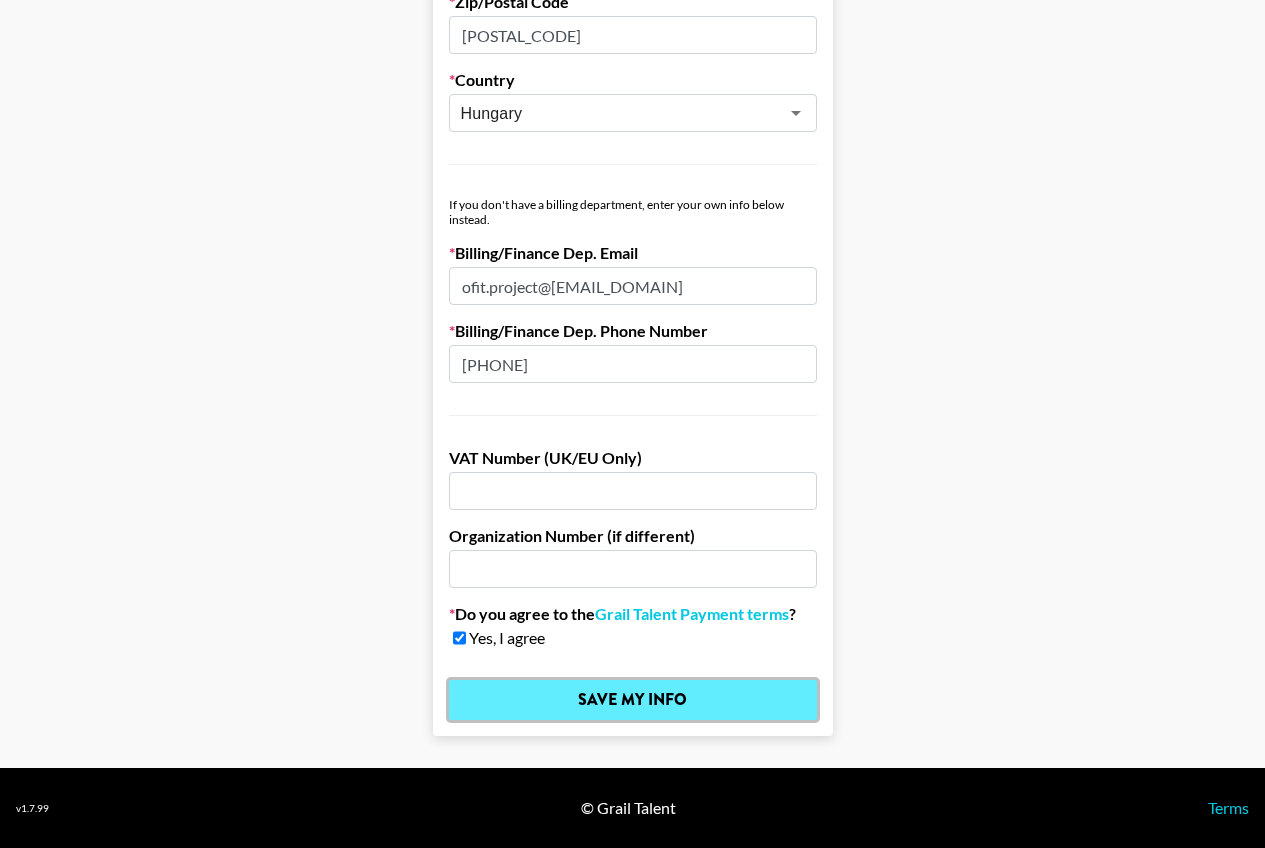 click on "Save My Info" at bounding box center [633, 700] 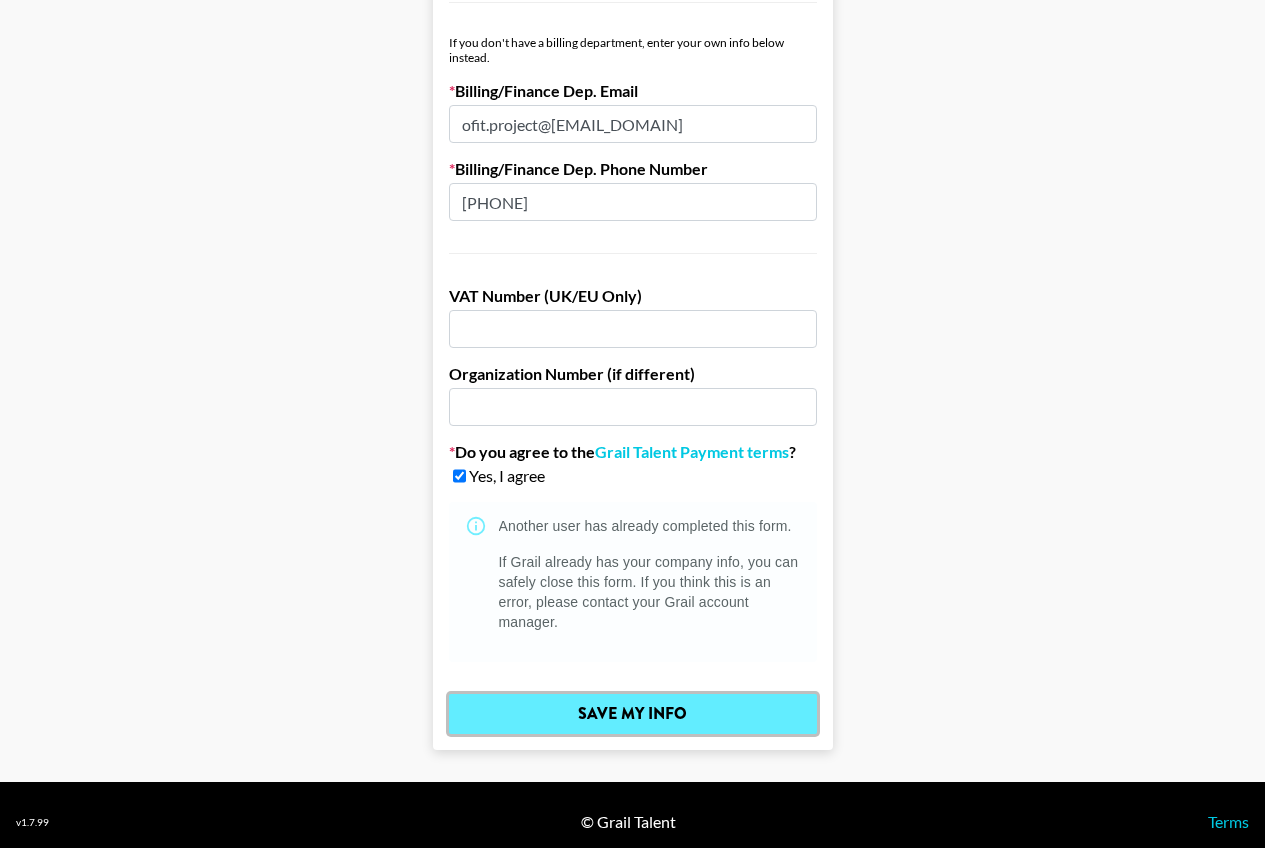 scroll, scrollTop: 1239, scrollLeft: 0, axis: vertical 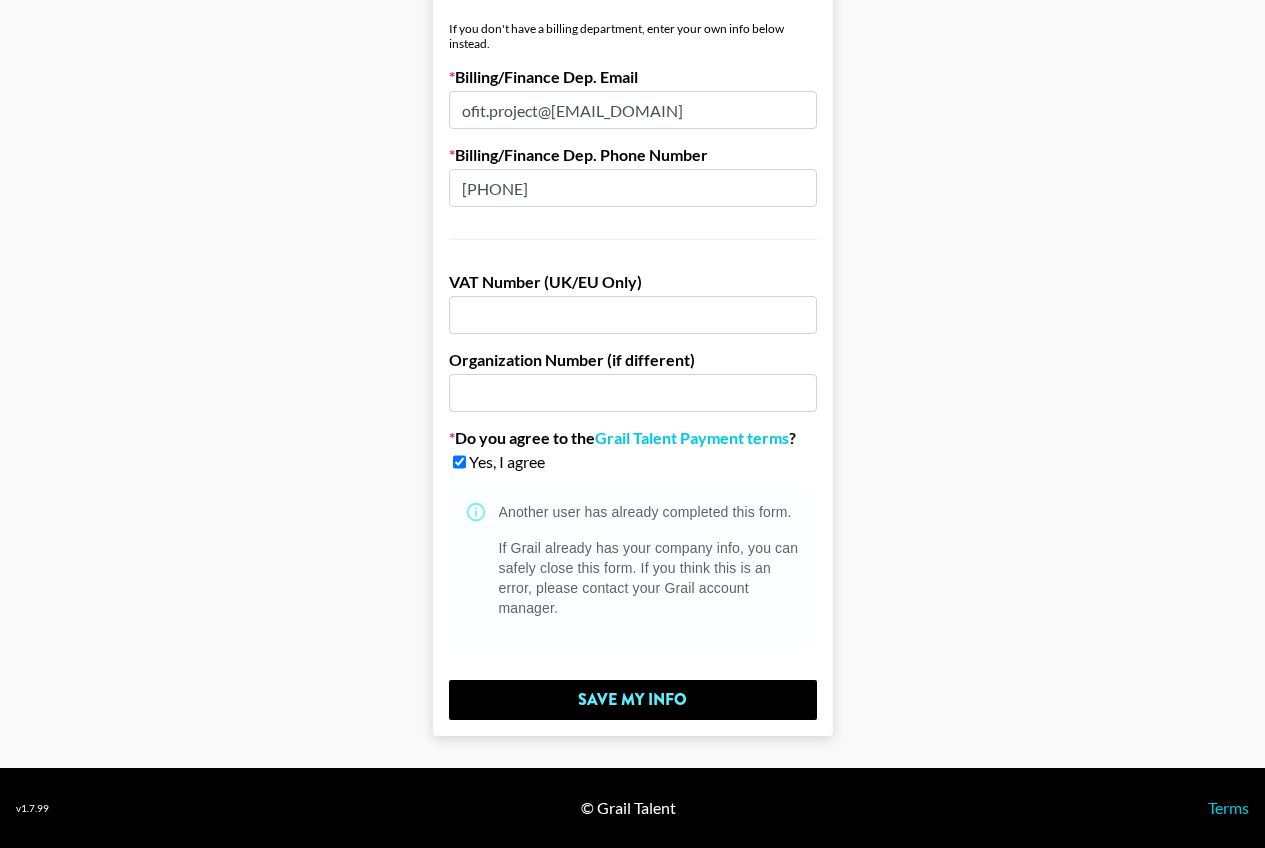 click on "First Name Jozsef Last Name Csoka Company Name Ofit Project Registered Name (If Different) Trading Name (If Different) Company Sector Record Label ​ Address Line 1 Bartok B. ut 29. 4/4 Address Line 2 City/Town Gyor State/Region Gyor-Moson-Sopron Megye Zip/Postal Code 9023 Country Hungary ​ If you don't have a billing department, enter your own info below instead. Billing/Finance Dep. Email ofit.project@yahoo.com Billing/Finance Dep. Phone Number 00 36 20 260 4884 VAT Number (UK/EU Only) Organization Number (if different) Do you agree to the  Grail Talent Payment terms ?   Yes, I agree Another user has already completed this form. If Grail already has your company info, you can safely close this form. If you think this is an error, please contact your Grail account manager. Save My Info" at bounding box center [632, -196] 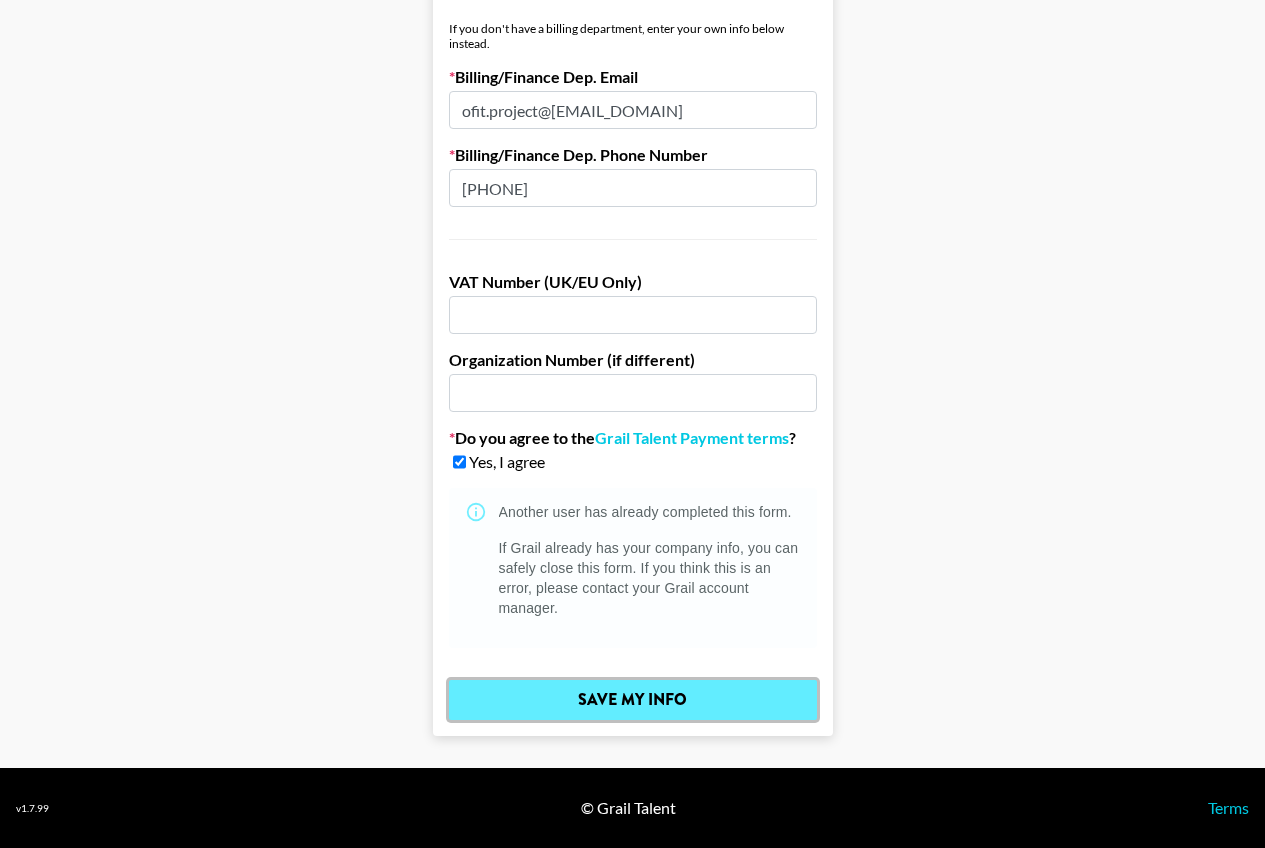 click on "Save My Info" at bounding box center (633, 700) 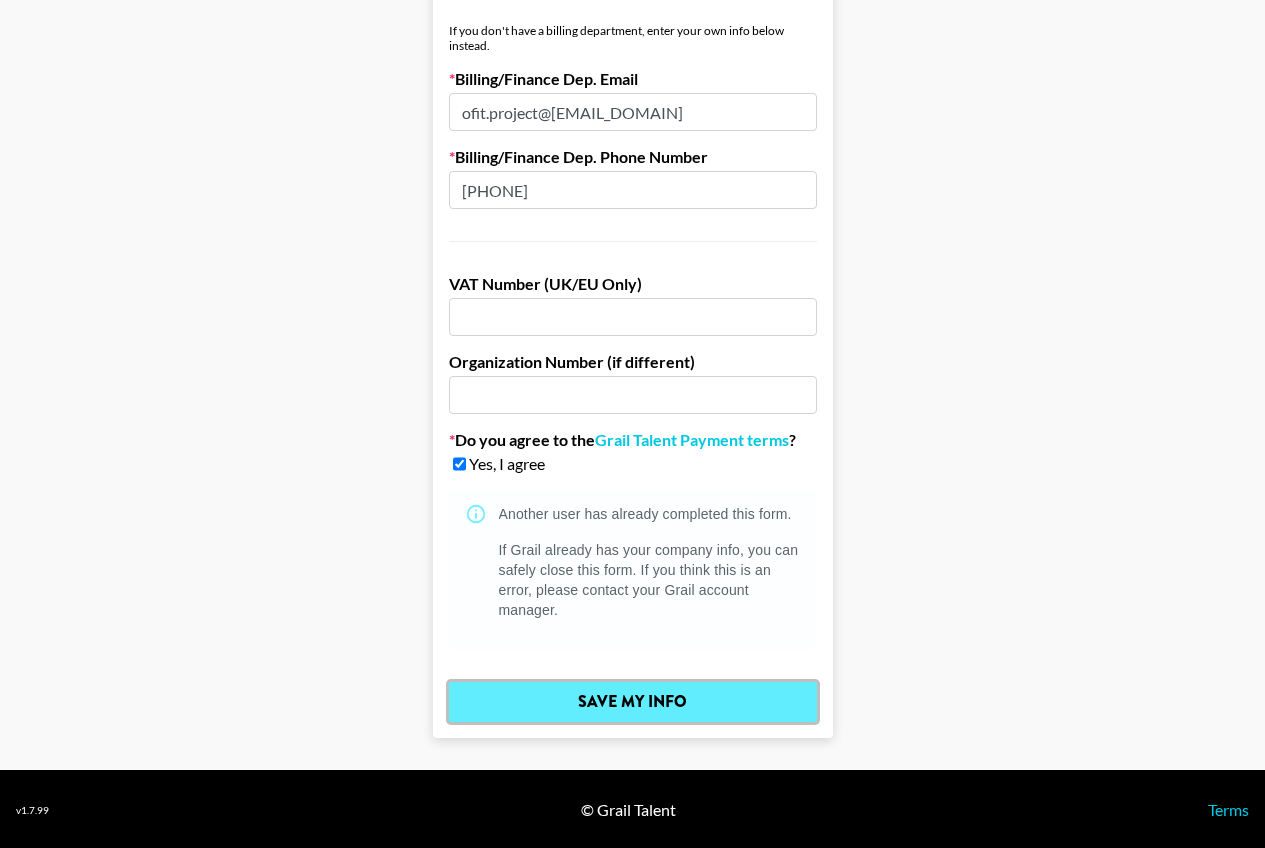 scroll, scrollTop: 1239, scrollLeft: 0, axis: vertical 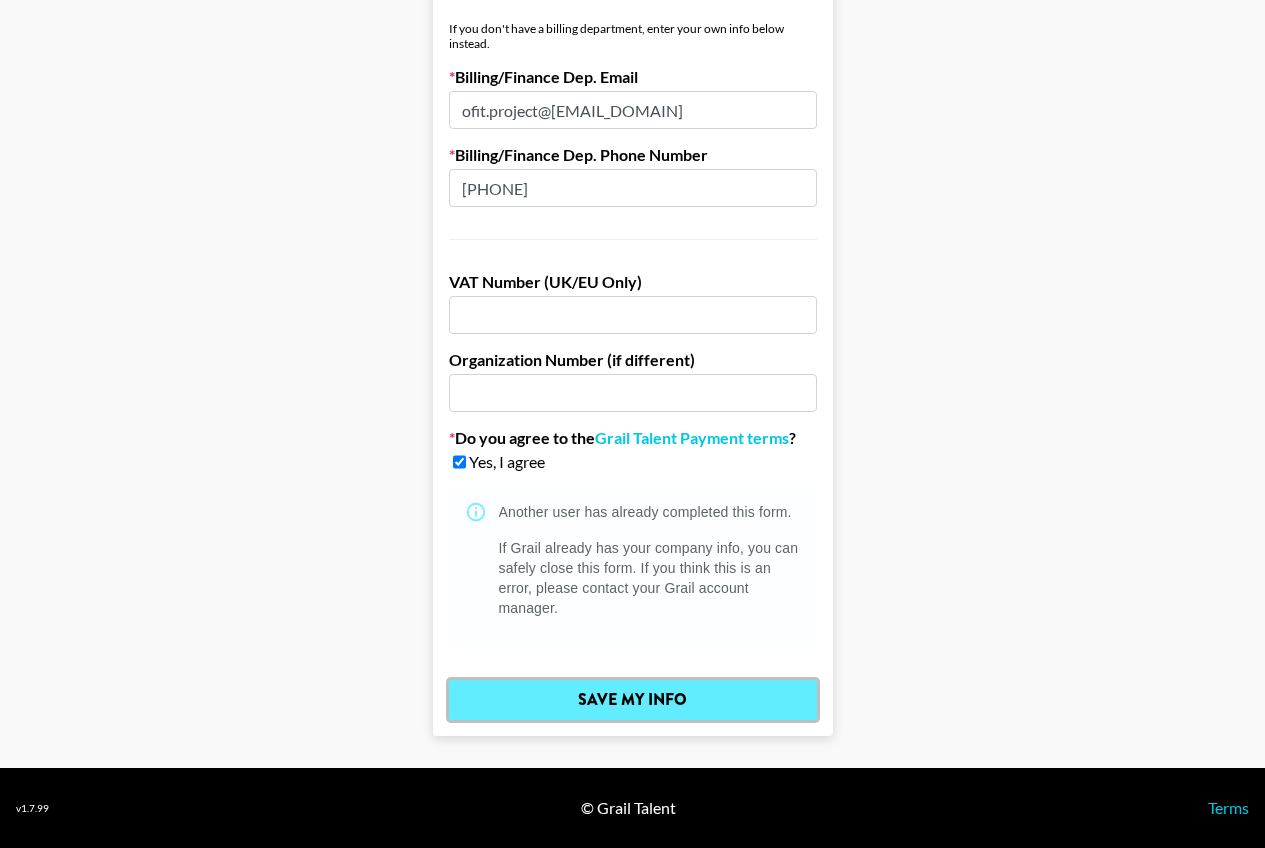 click on "Save My Info" at bounding box center (633, 700) 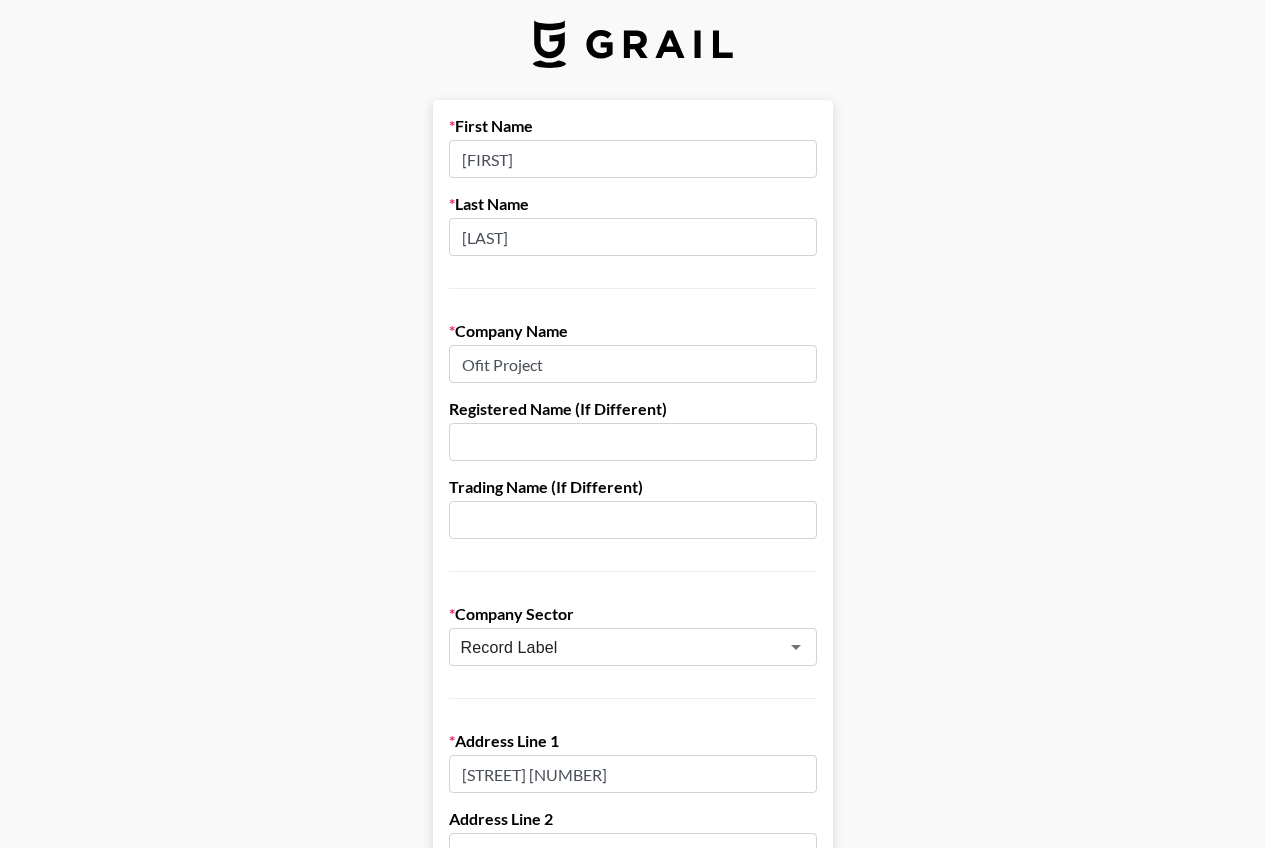 scroll, scrollTop: 0, scrollLeft: 0, axis: both 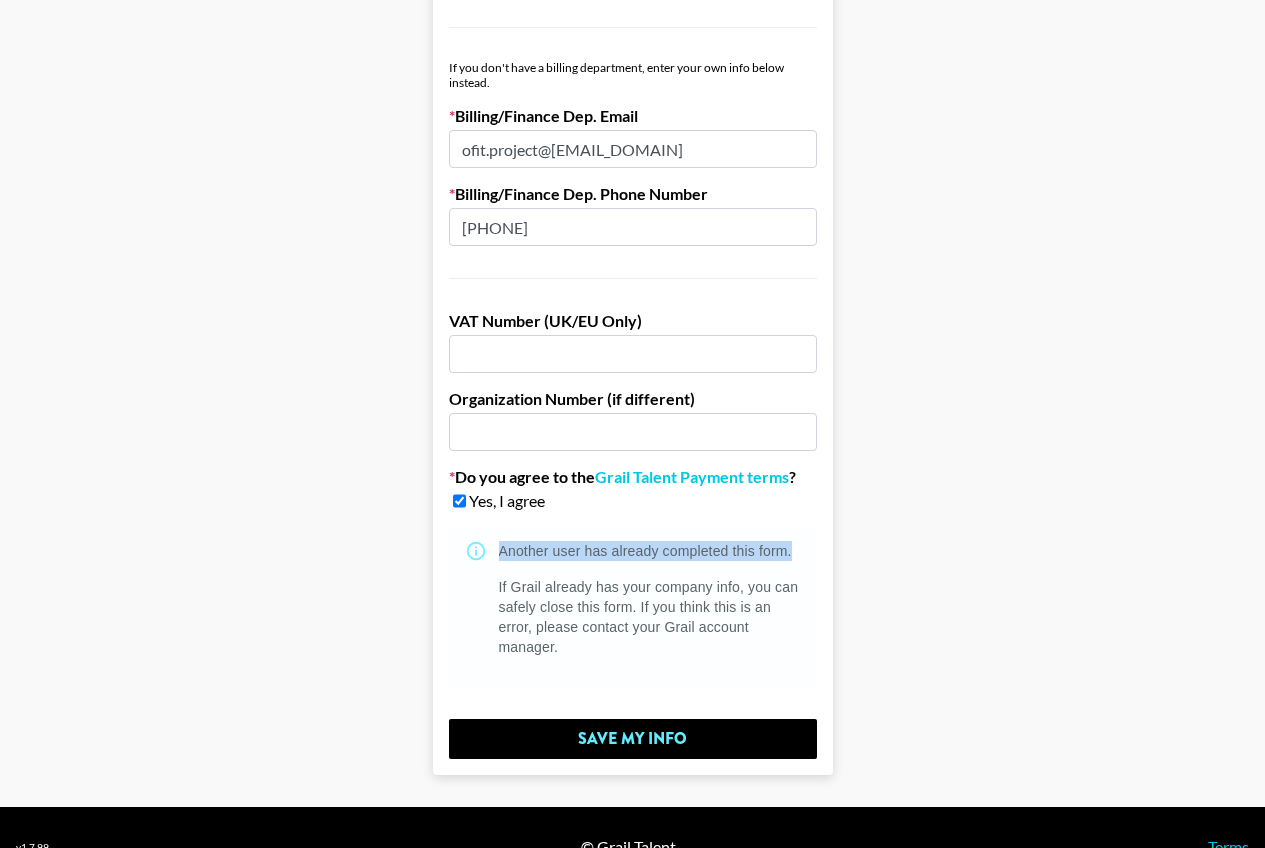 drag, startPoint x: 808, startPoint y: 549, endPoint x: 506, endPoint y: 552, distance: 302.0149 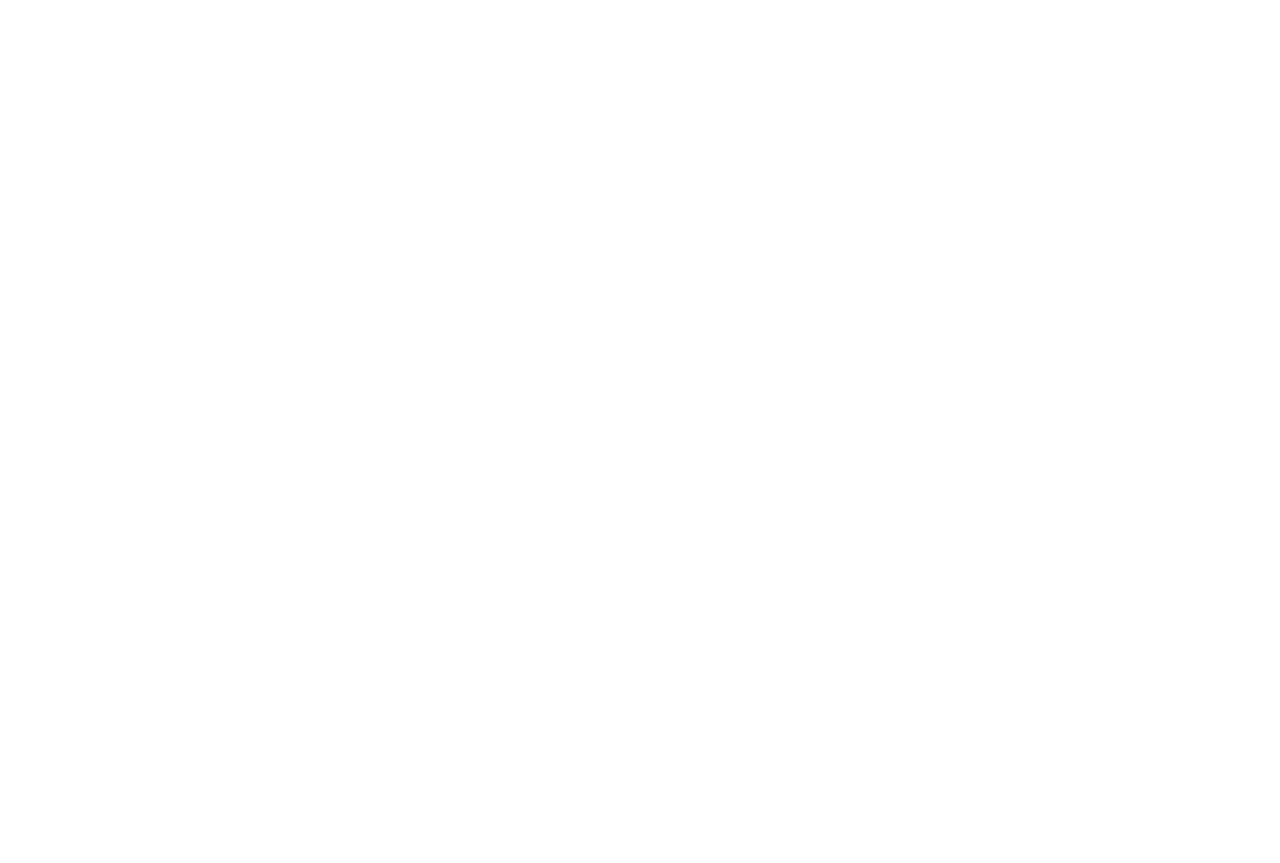 scroll, scrollTop: 0, scrollLeft: 0, axis: both 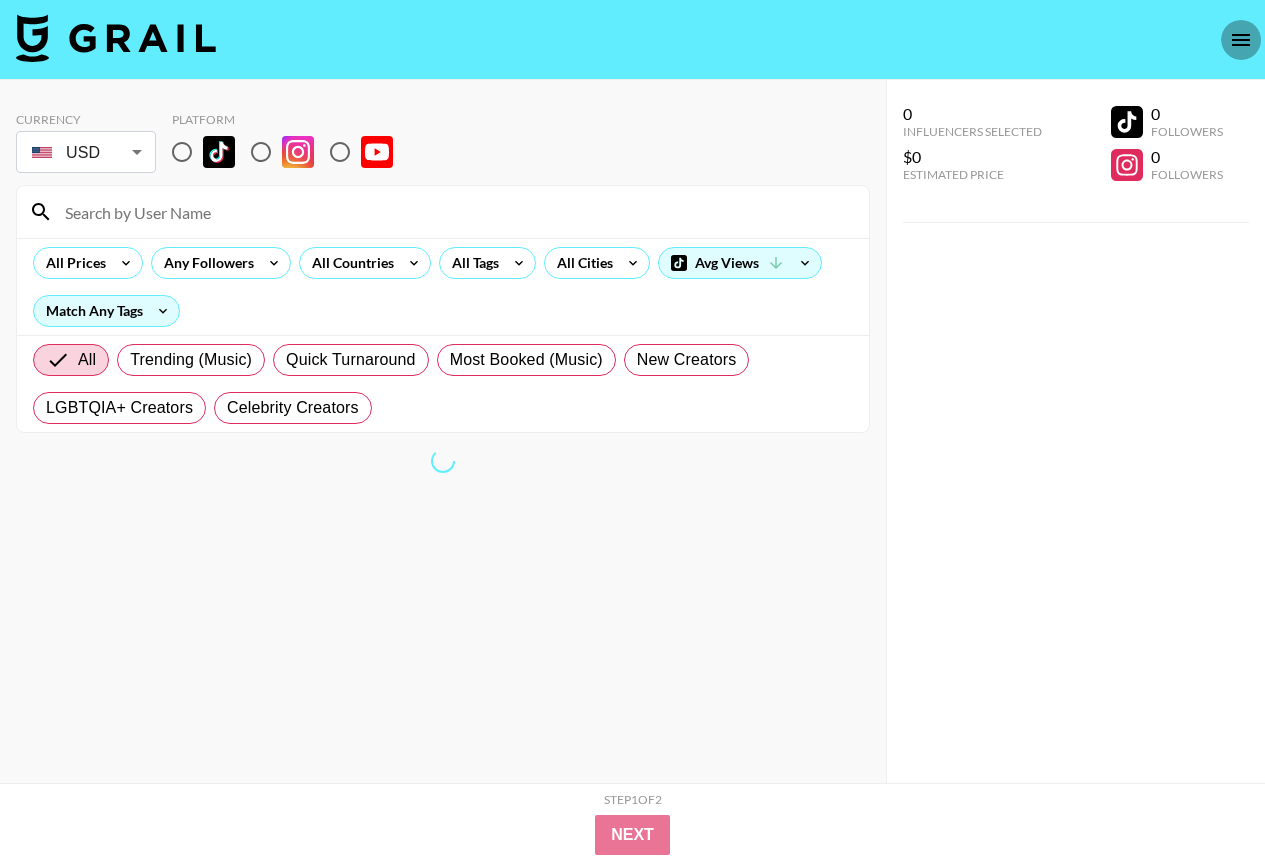 click 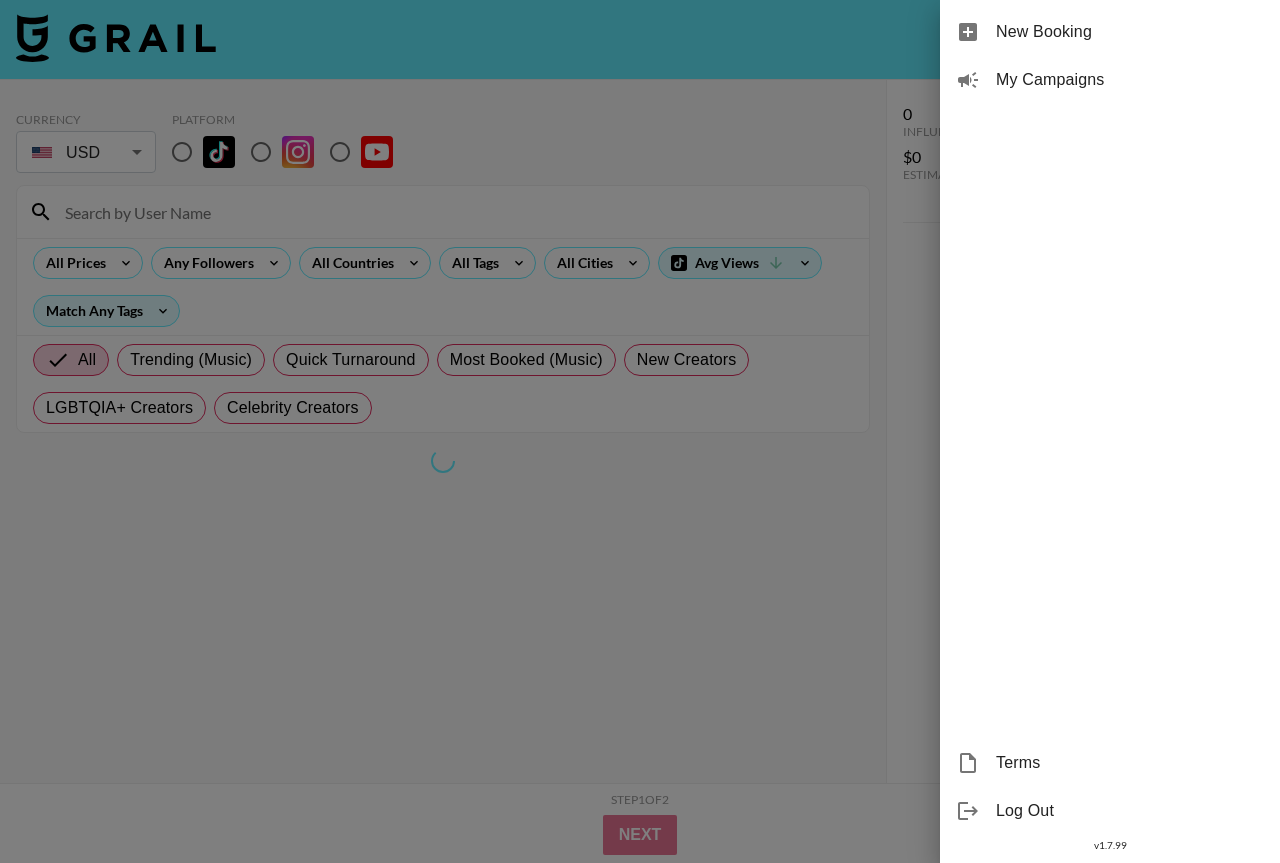 click on "My Campaigns" at bounding box center (1130, 80) 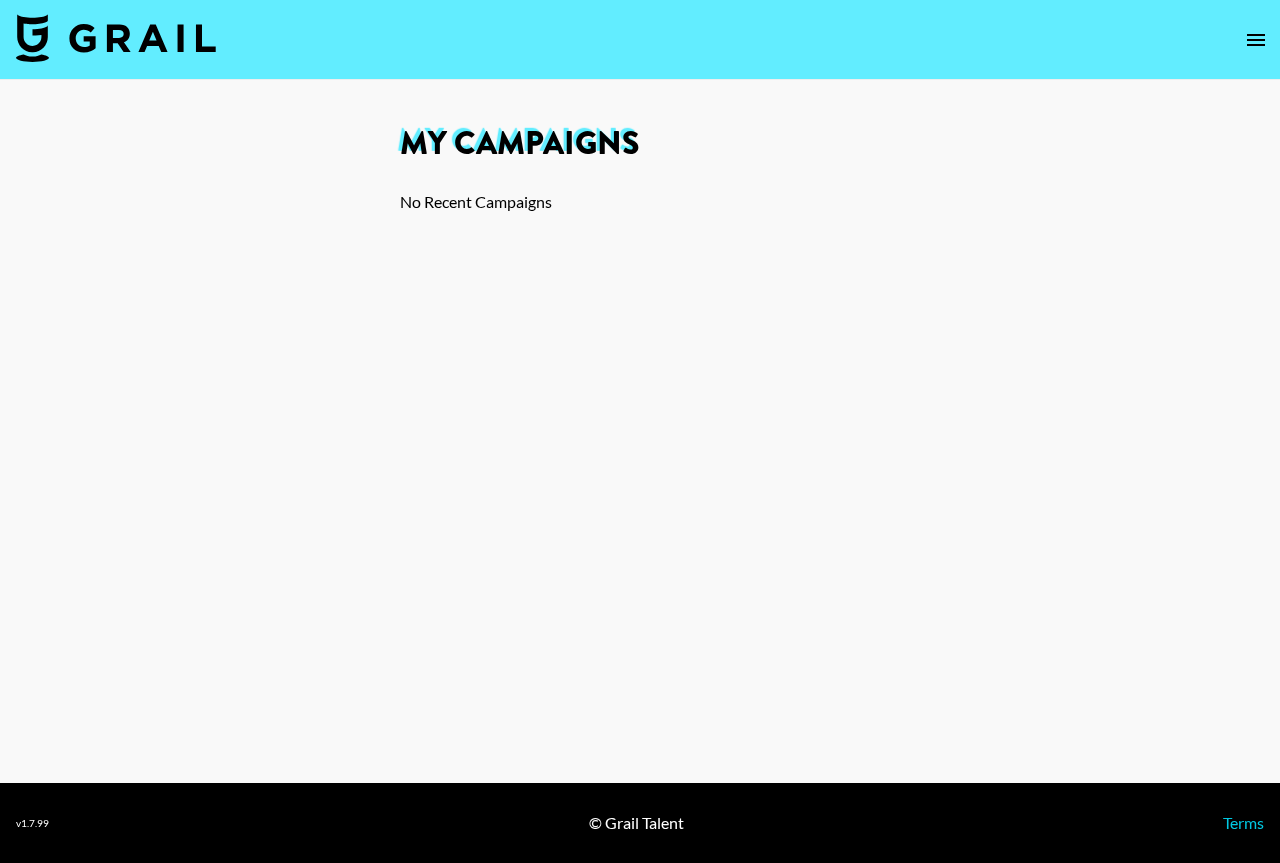 click 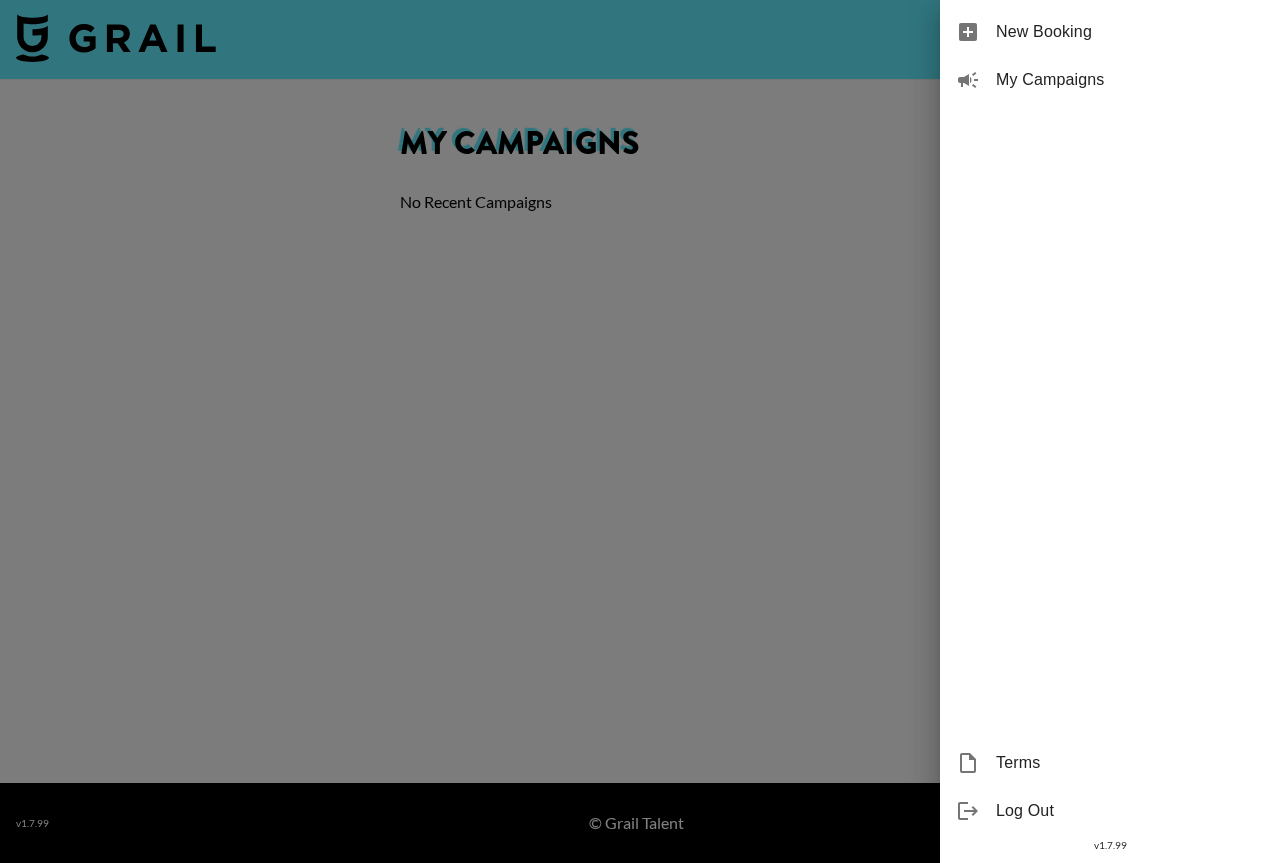 click on "My Campaigns" at bounding box center [1130, 80] 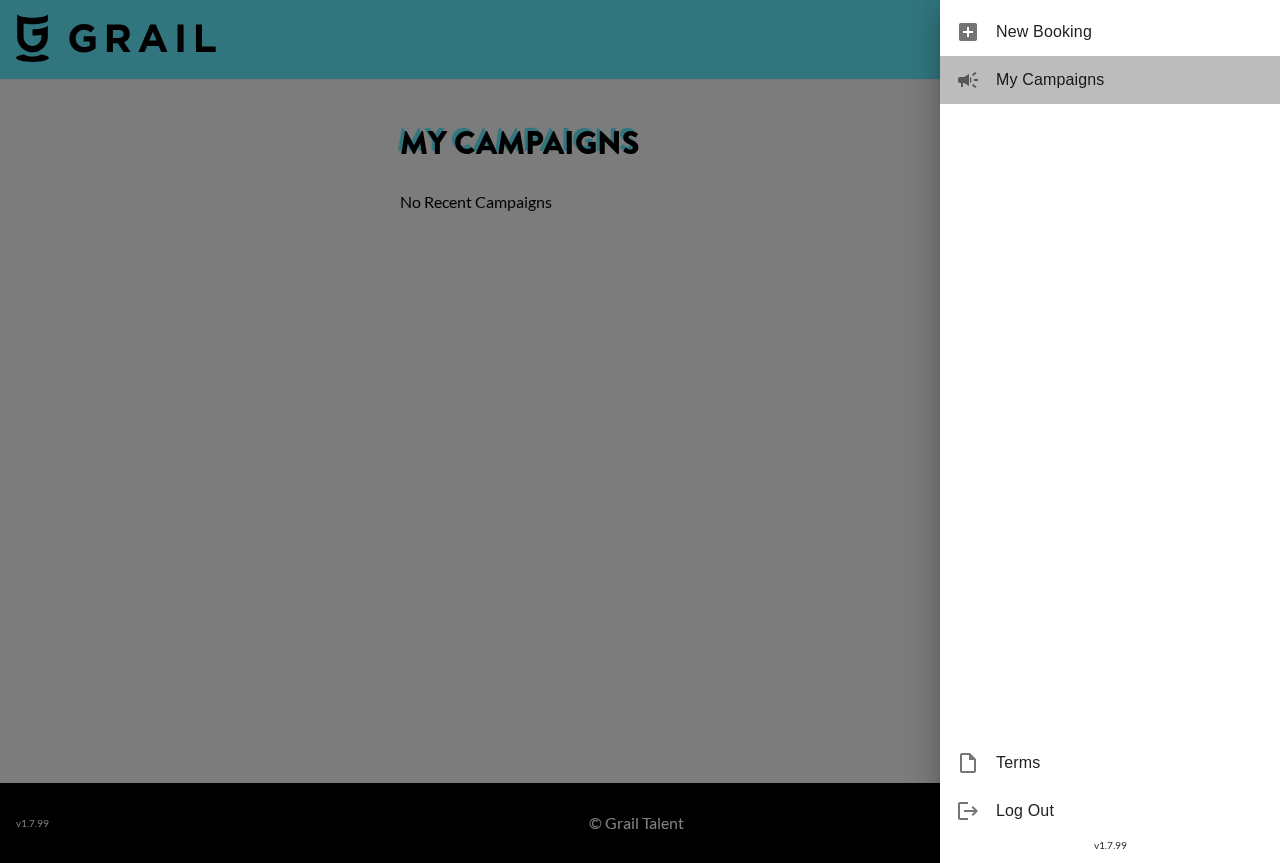click on "My Campaigns" at bounding box center (1130, 80) 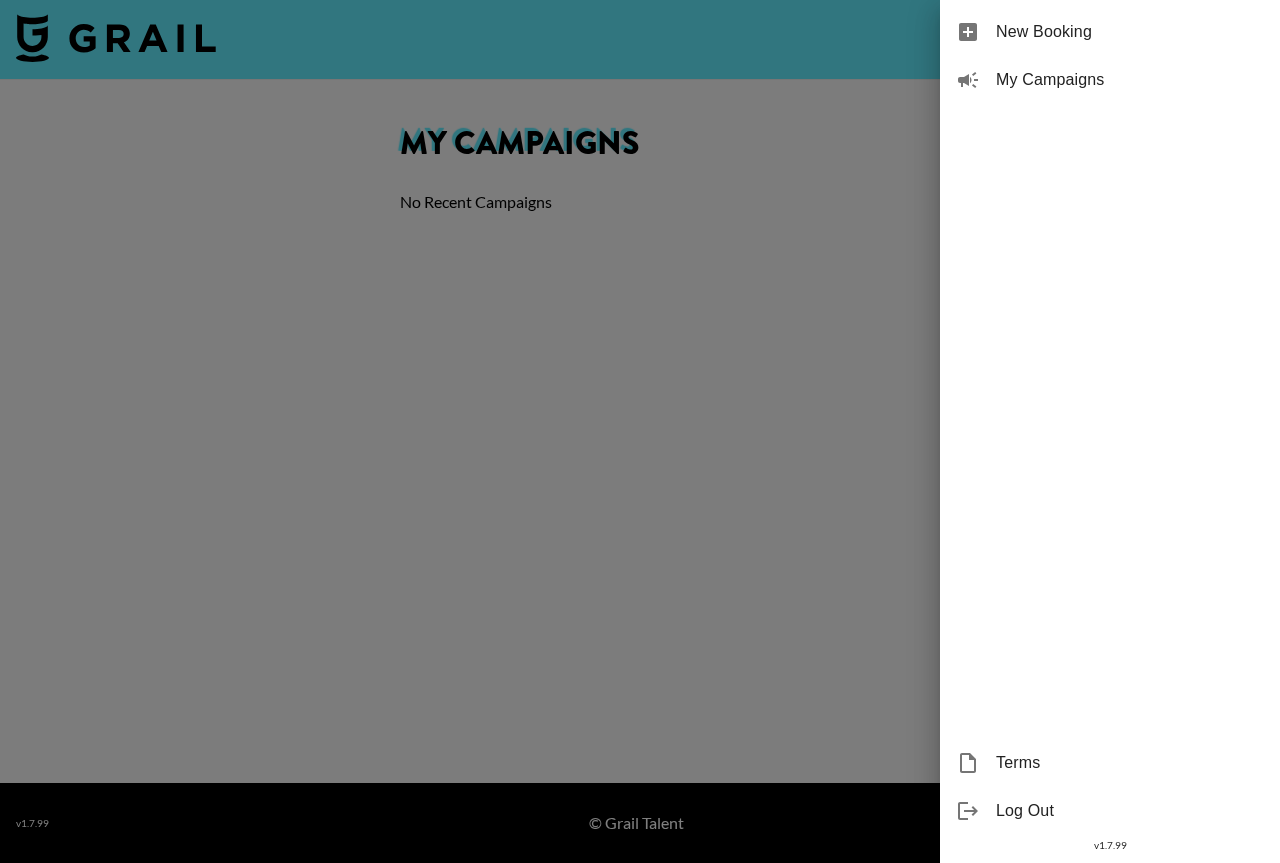 click at bounding box center [640, 431] 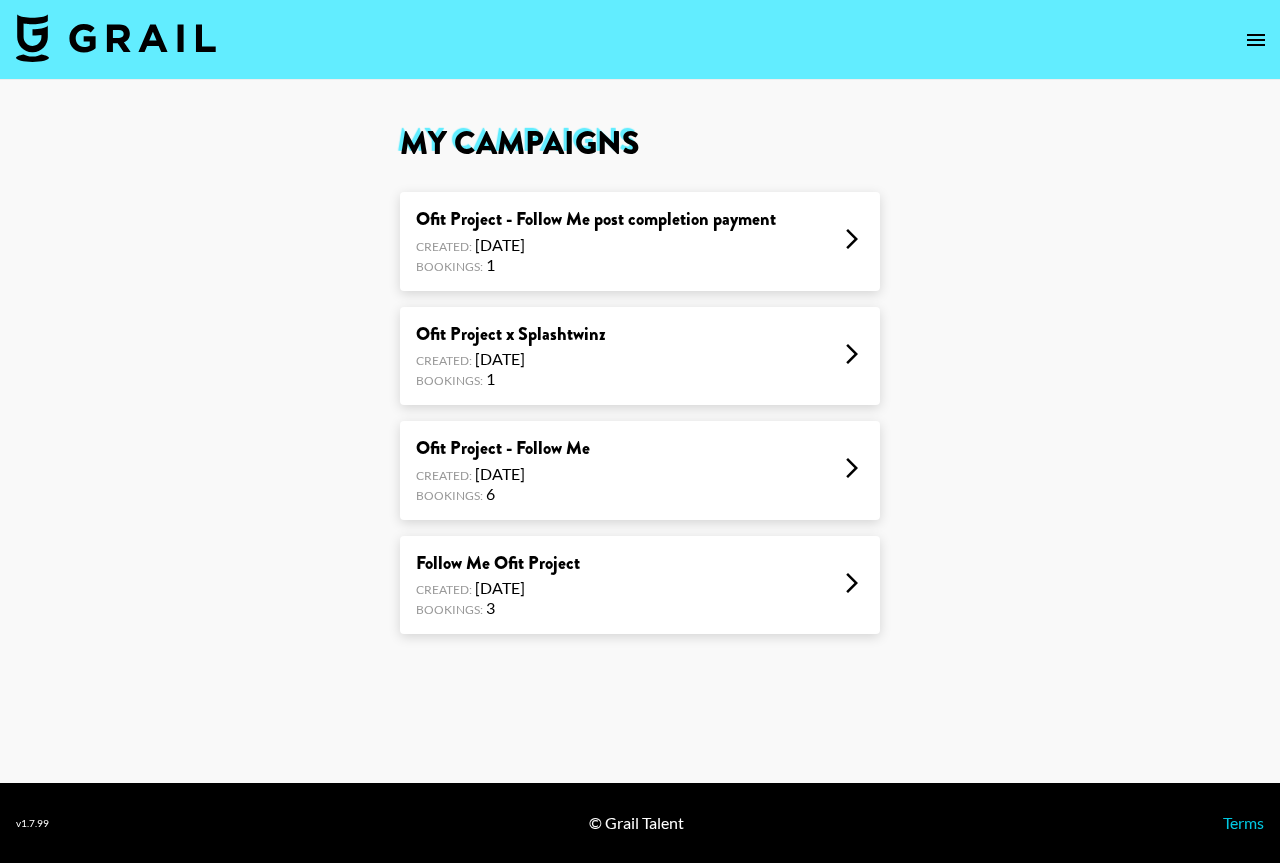click 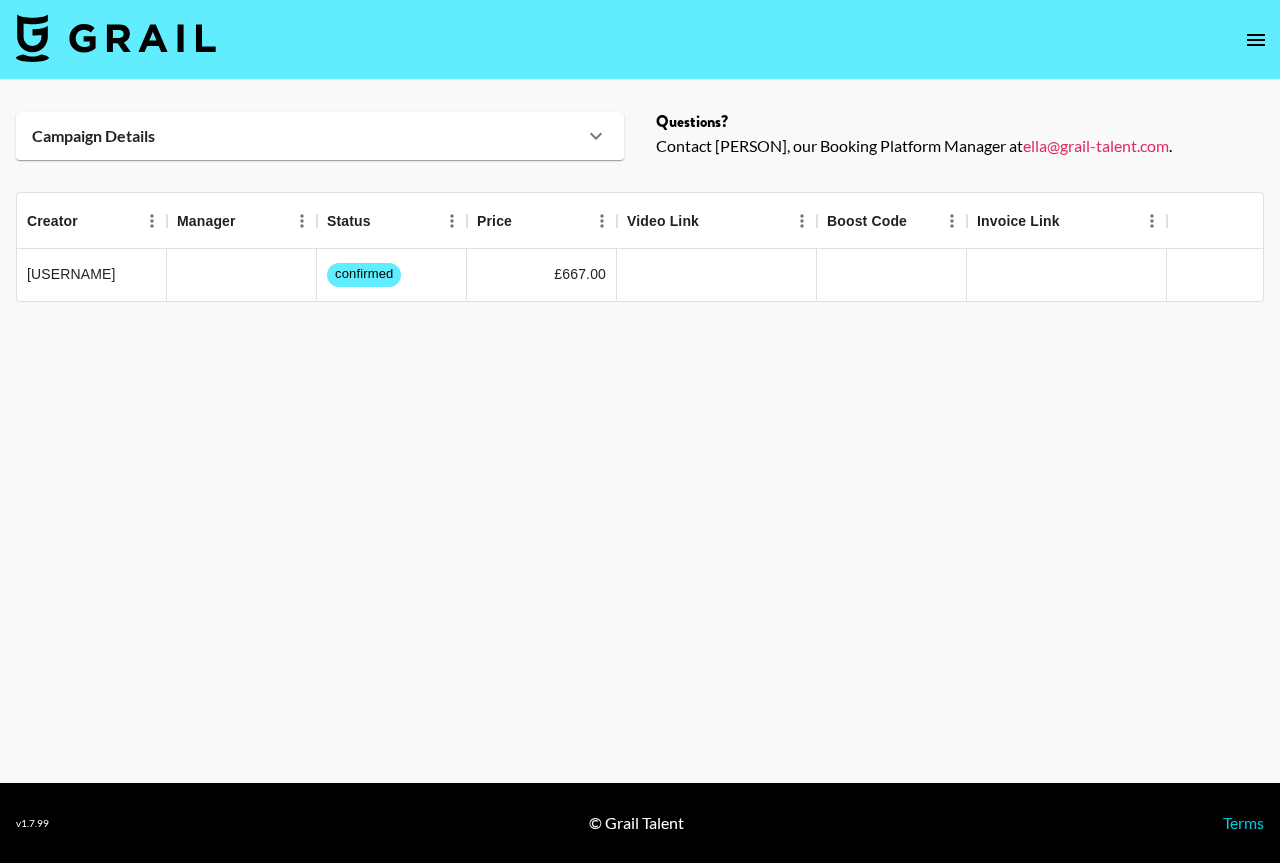 click on "Campaign Details" at bounding box center (308, 136) 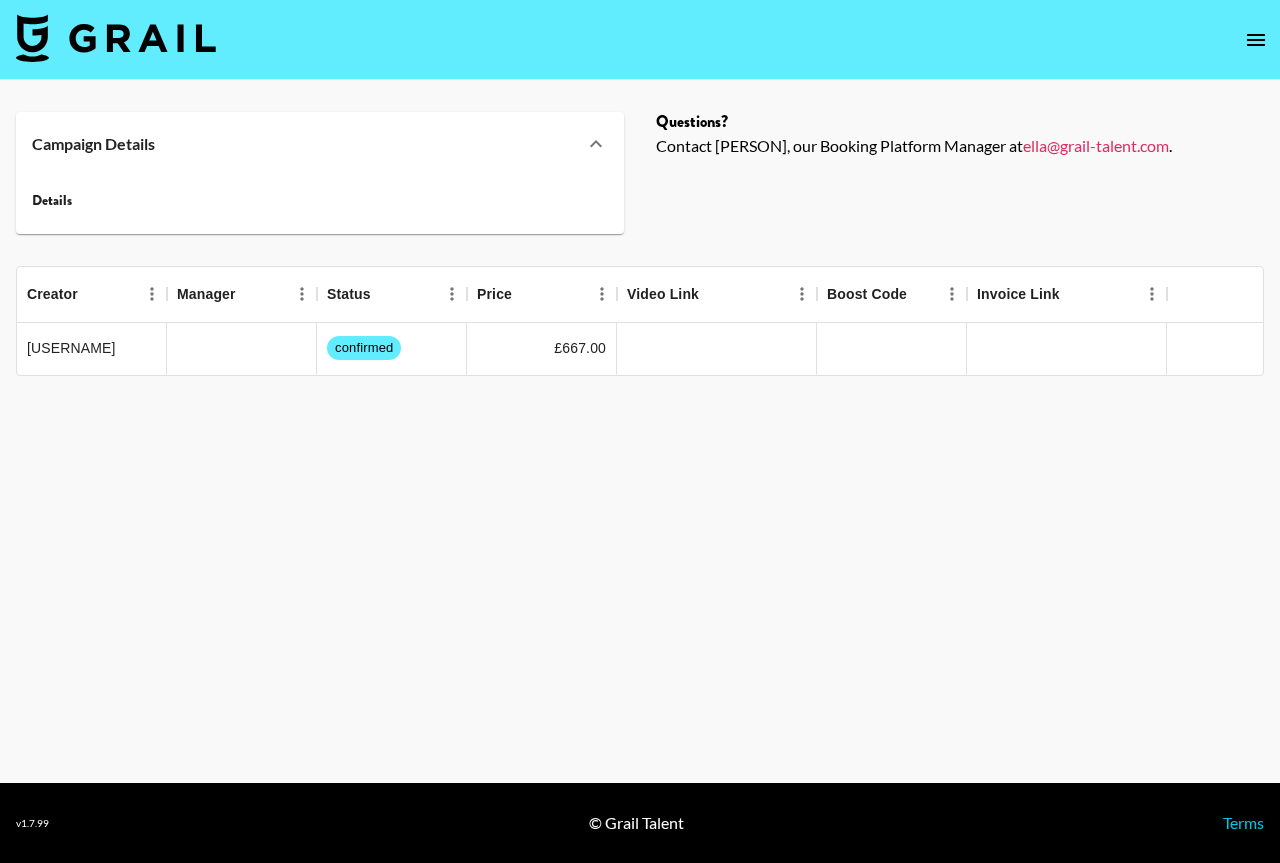 click on "Campaign Details" at bounding box center [308, 144] 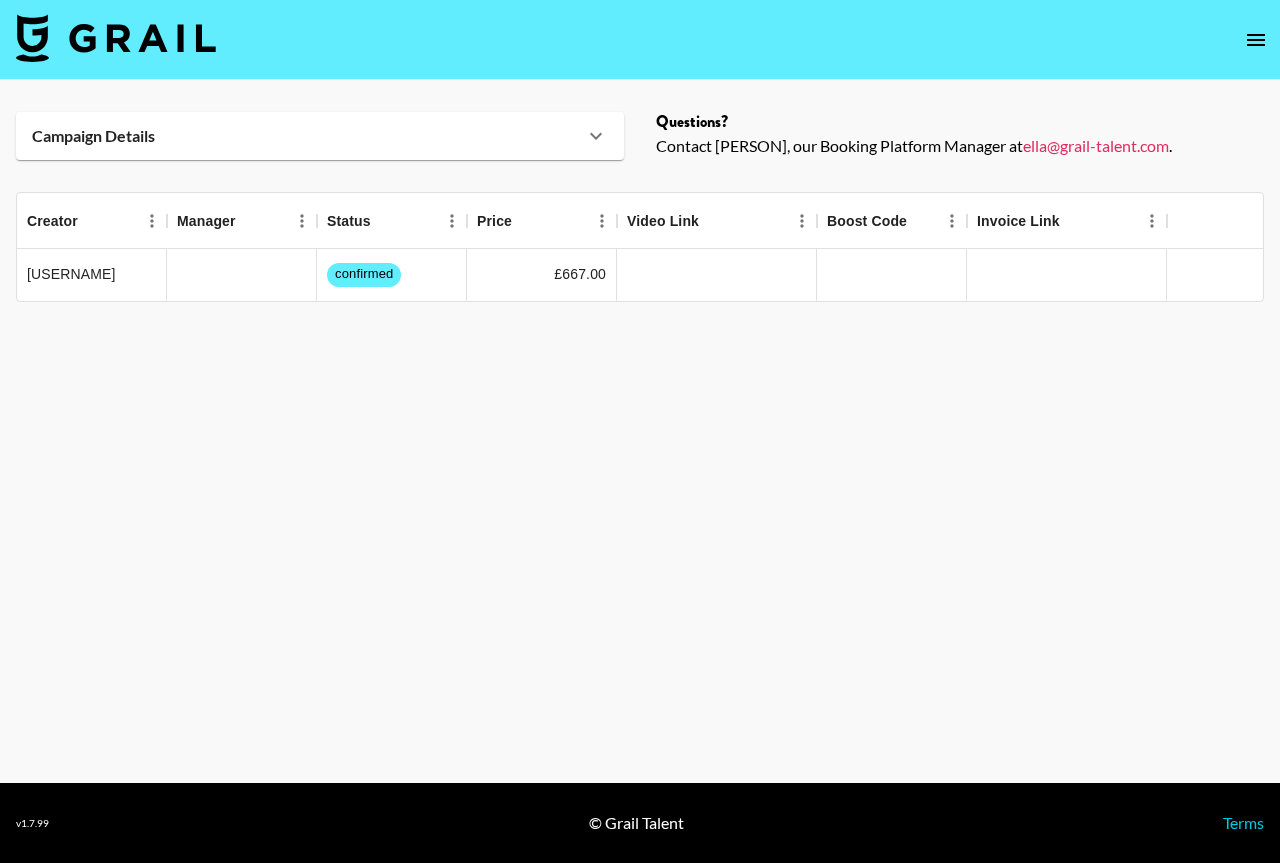 click 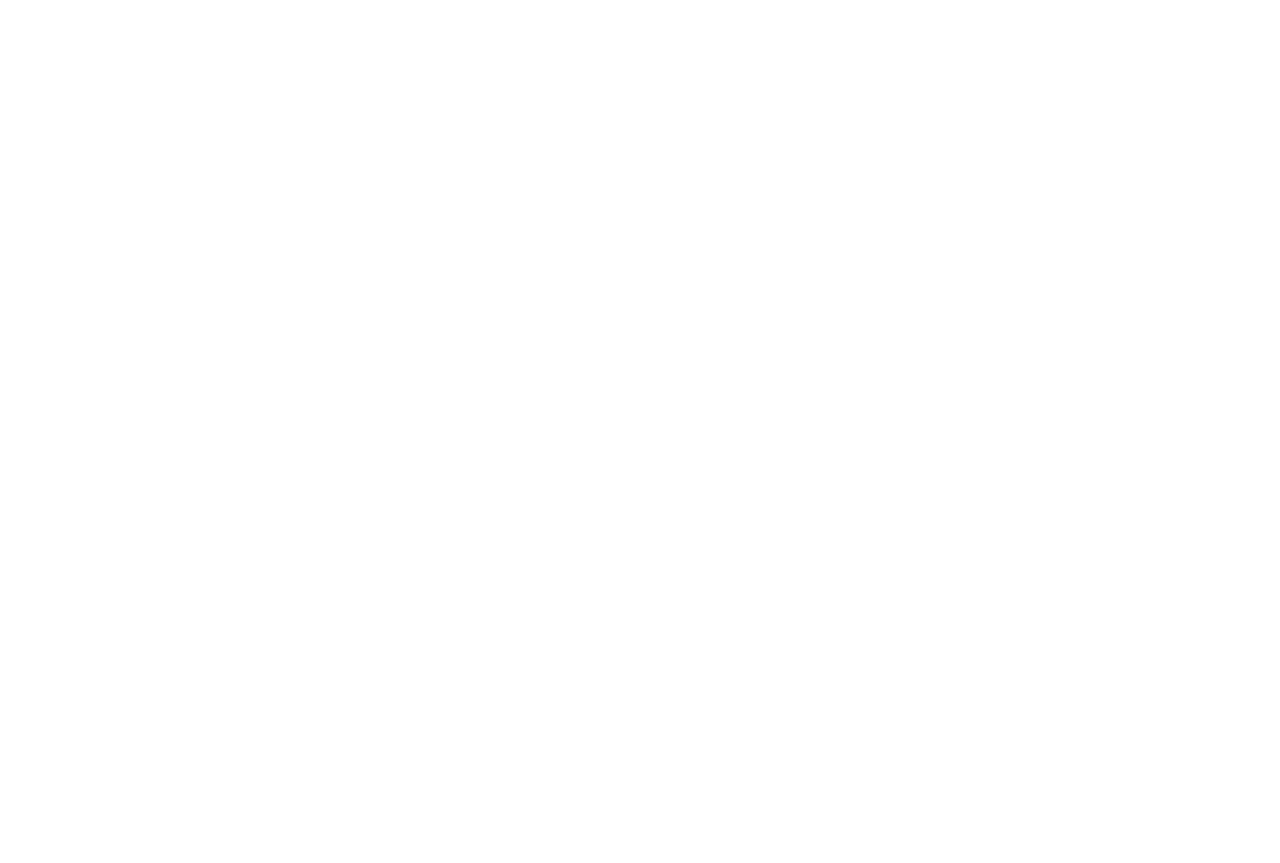 scroll, scrollTop: 0, scrollLeft: 0, axis: both 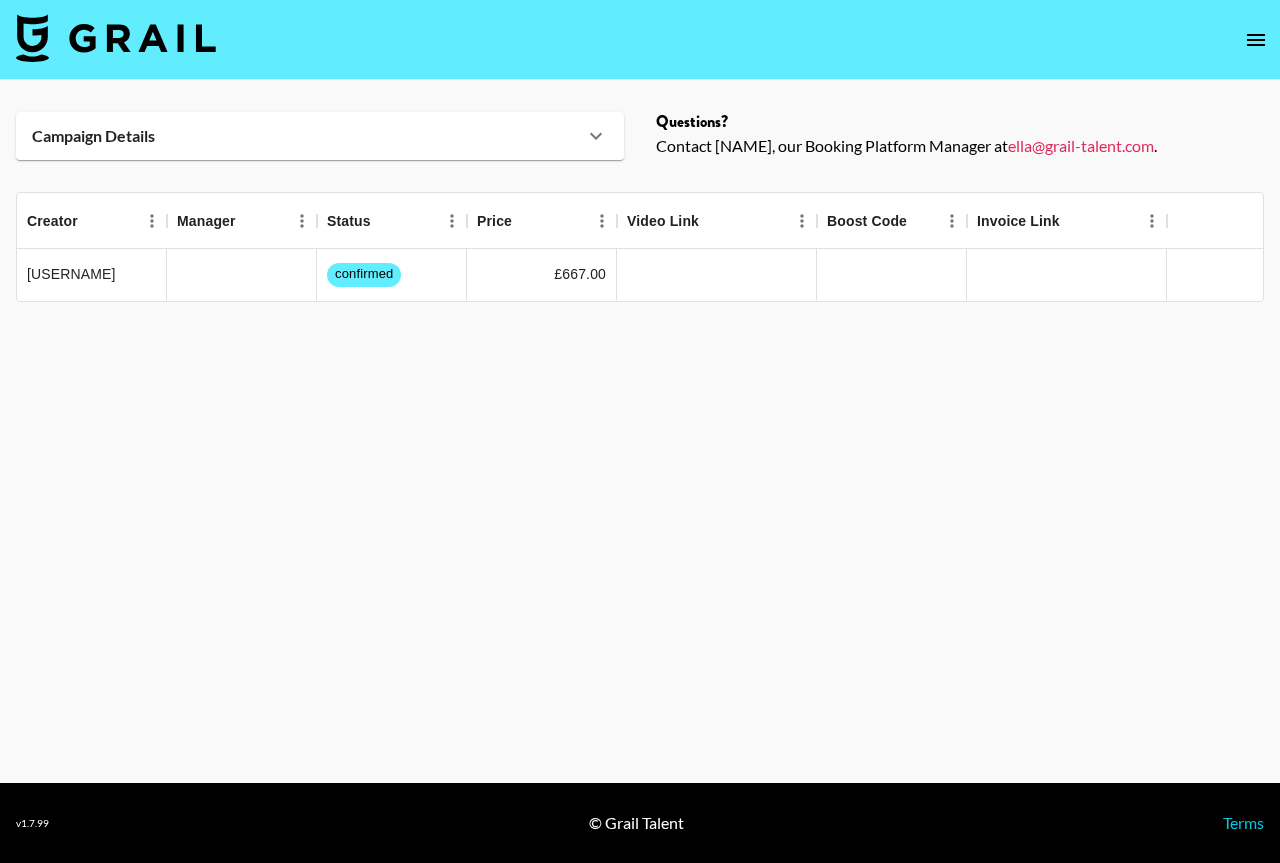 click 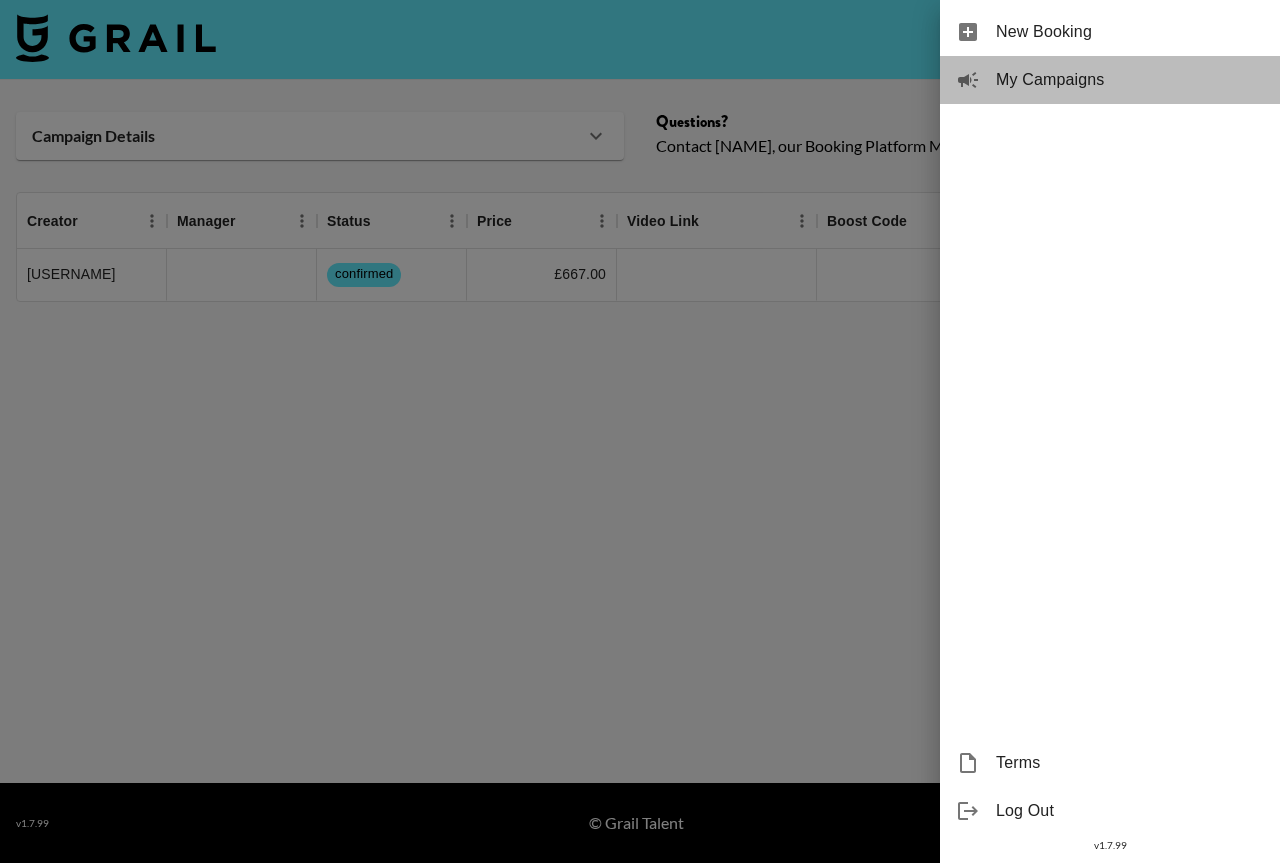 click on "My Campaigns" at bounding box center (1130, 80) 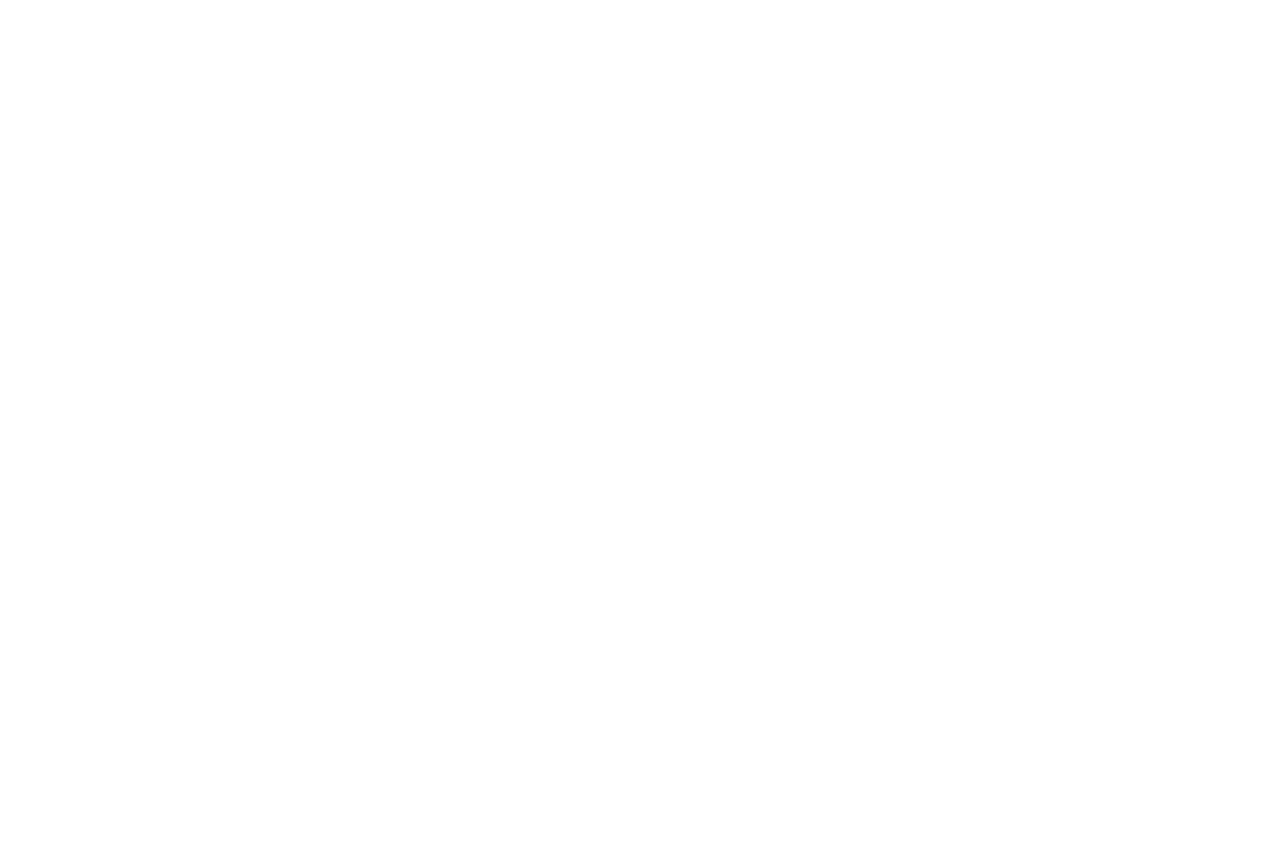 scroll, scrollTop: 0, scrollLeft: 0, axis: both 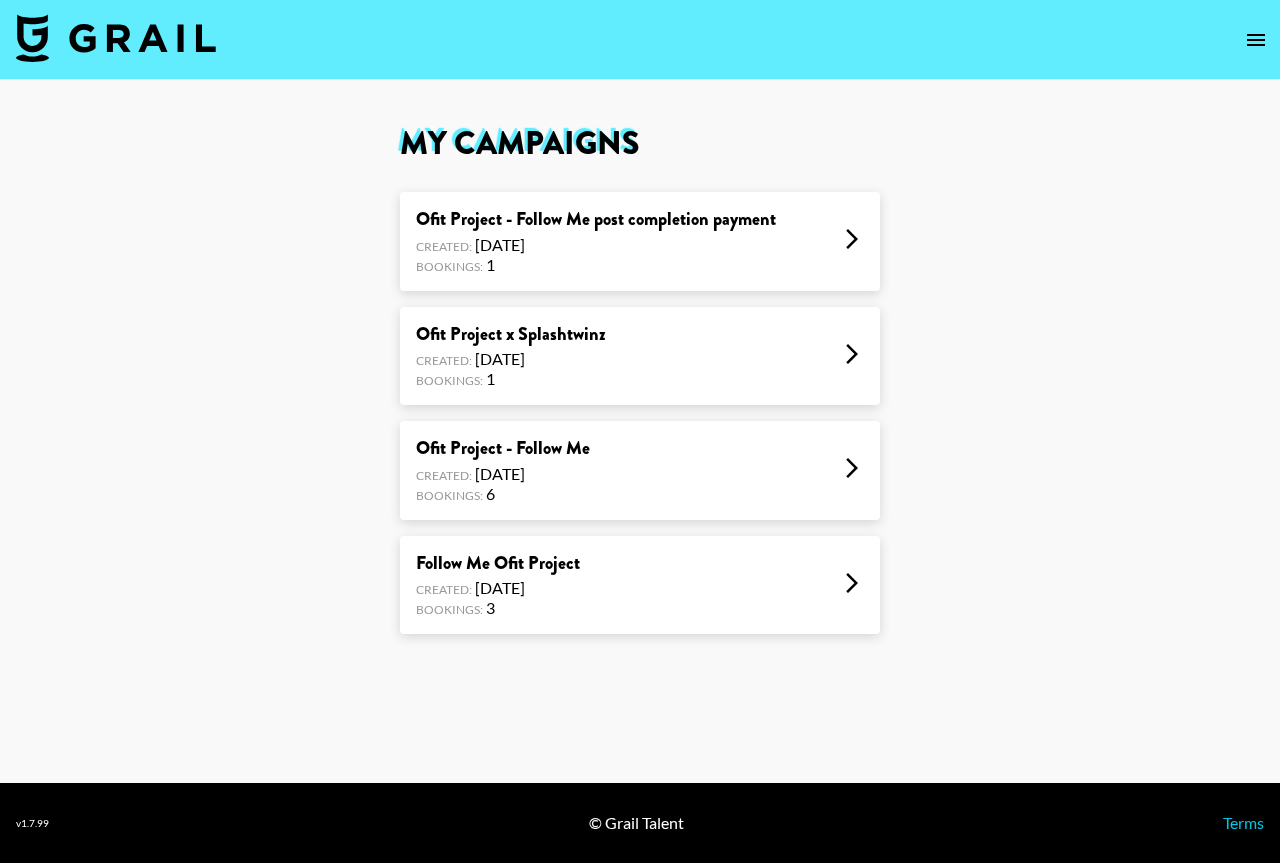 click on "Ofit Project - Follow Me" at bounding box center [503, 448] 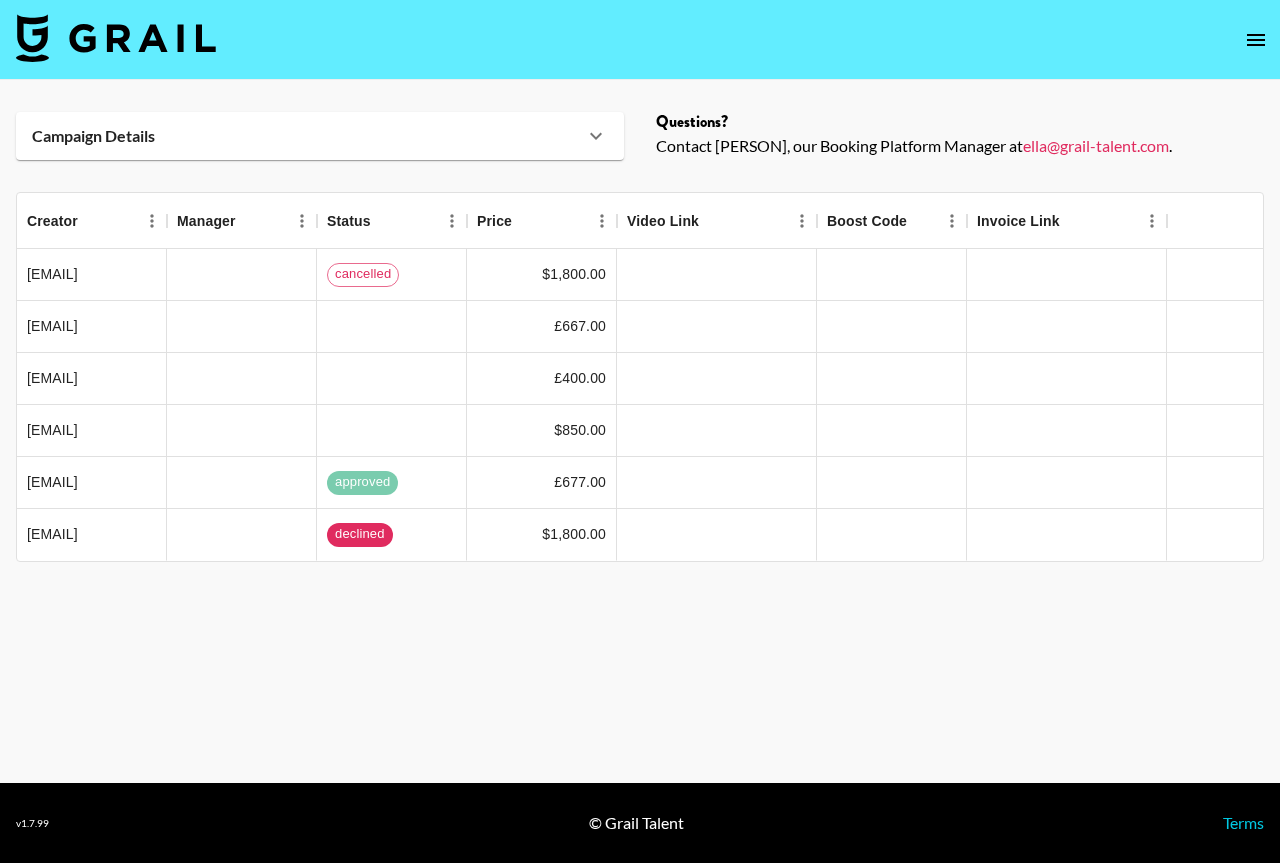 click 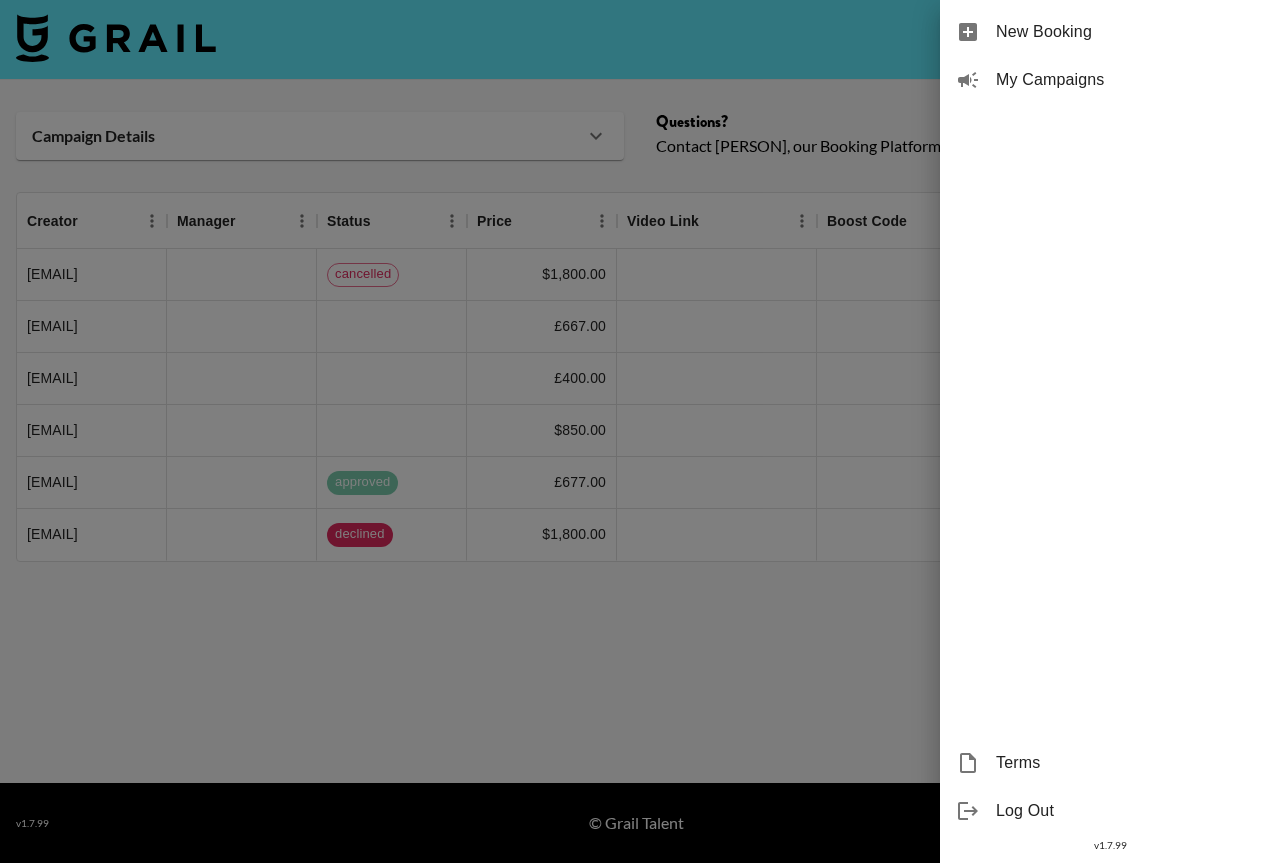click on "My Campaigns" at bounding box center [1130, 80] 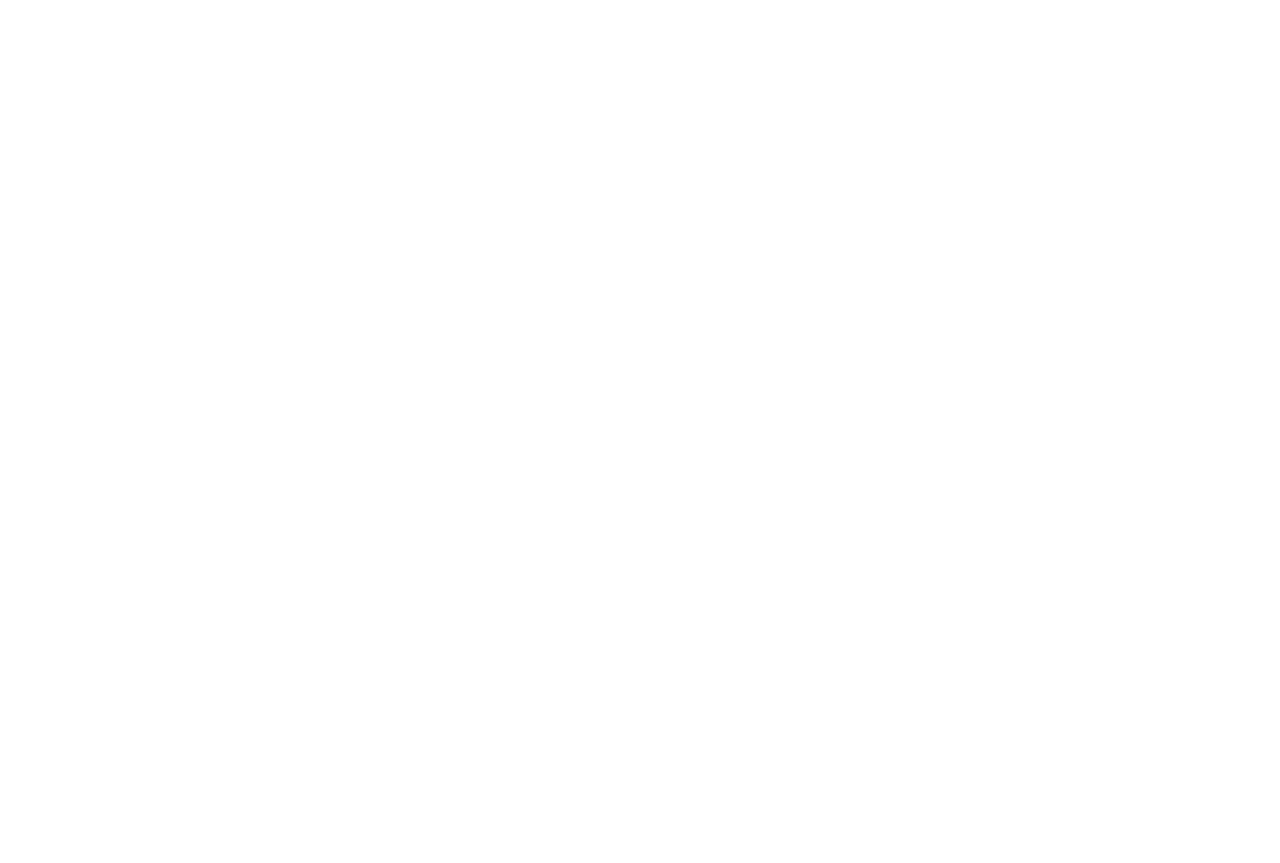 scroll, scrollTop: 0, scrollLeft: 0, axis: both 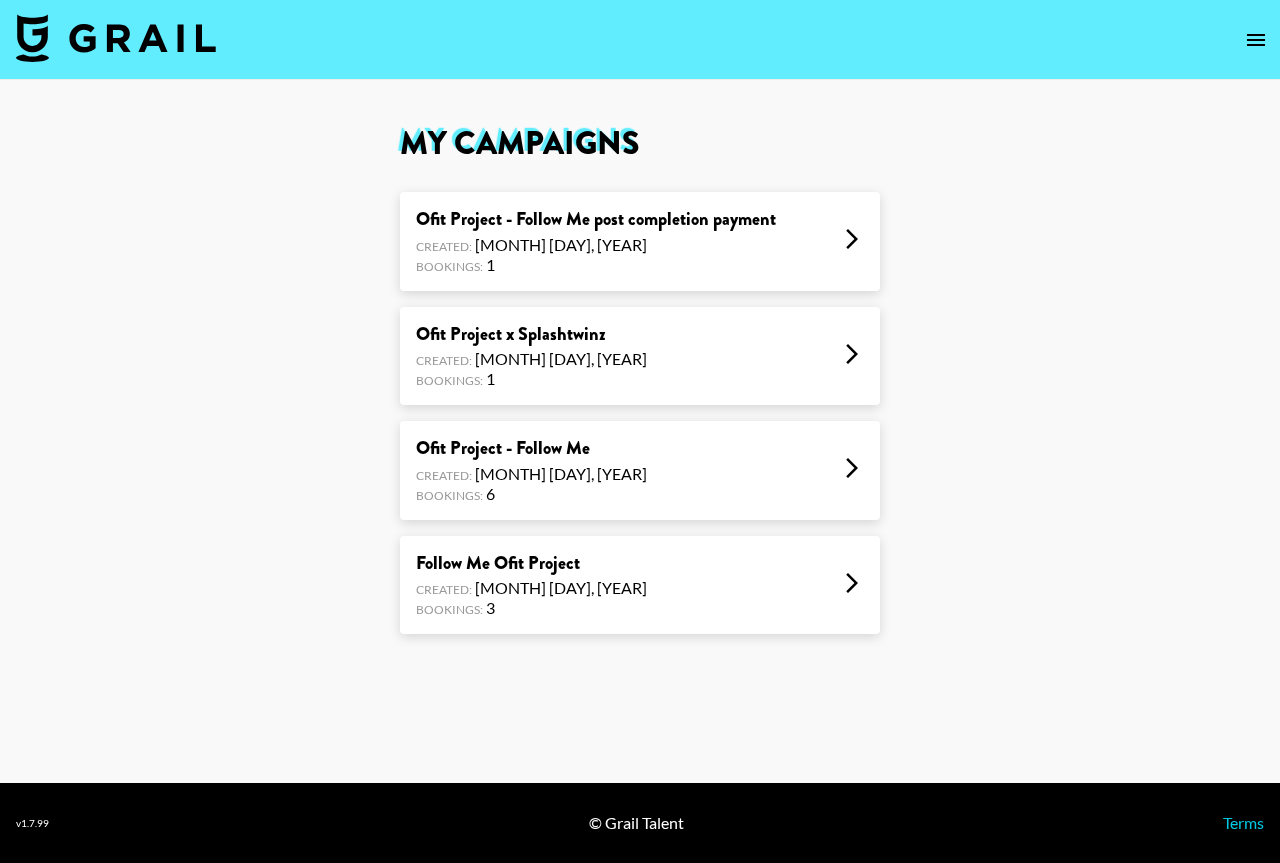 click 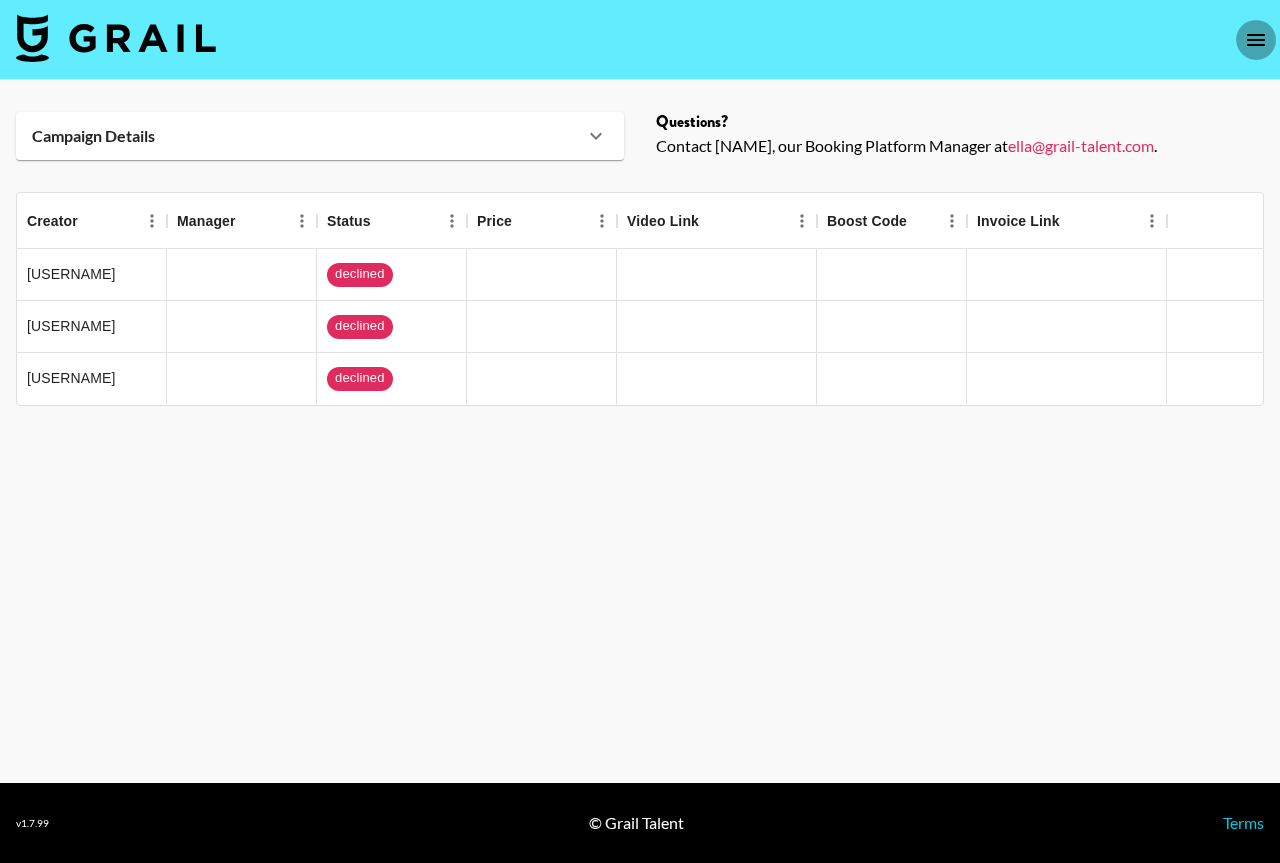 click 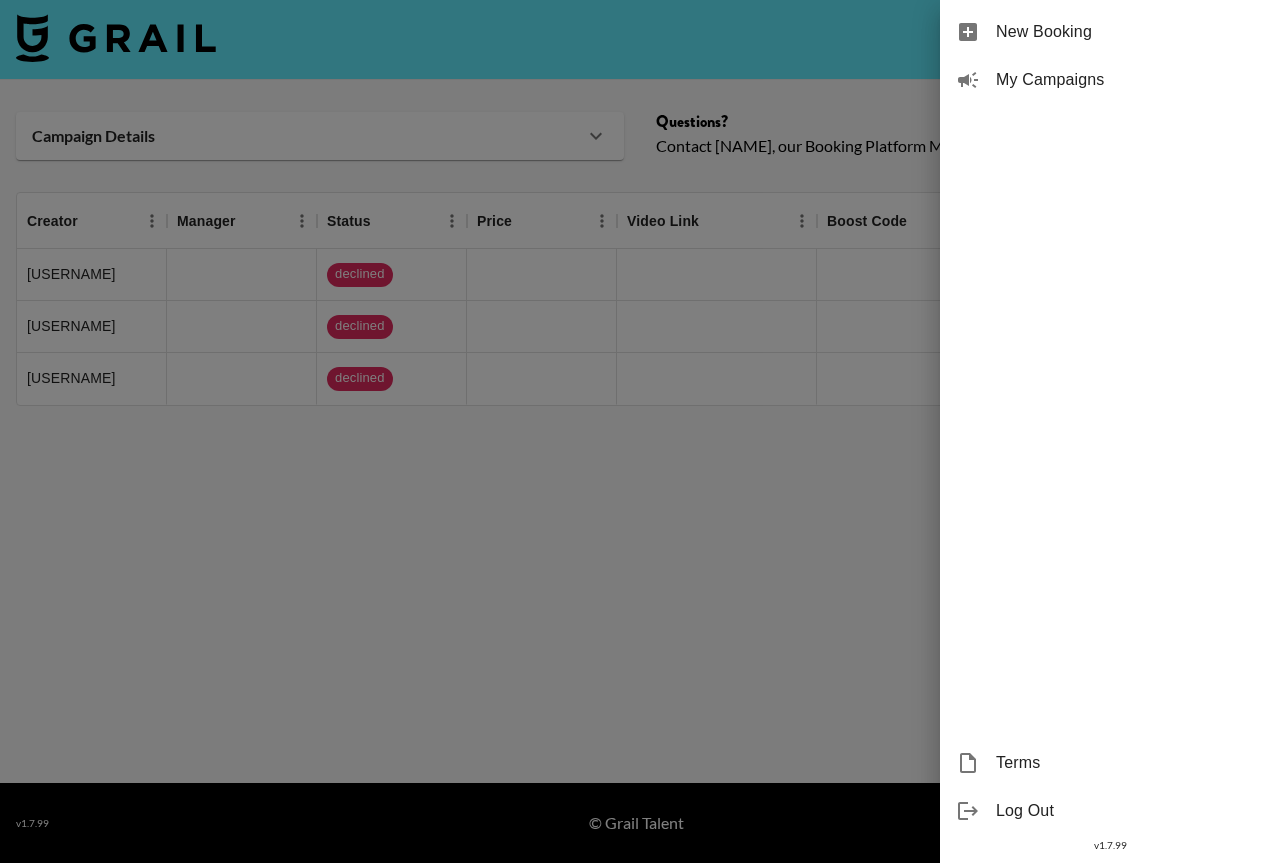 click on "My Campaigns" at bounding box center [1130, 80] 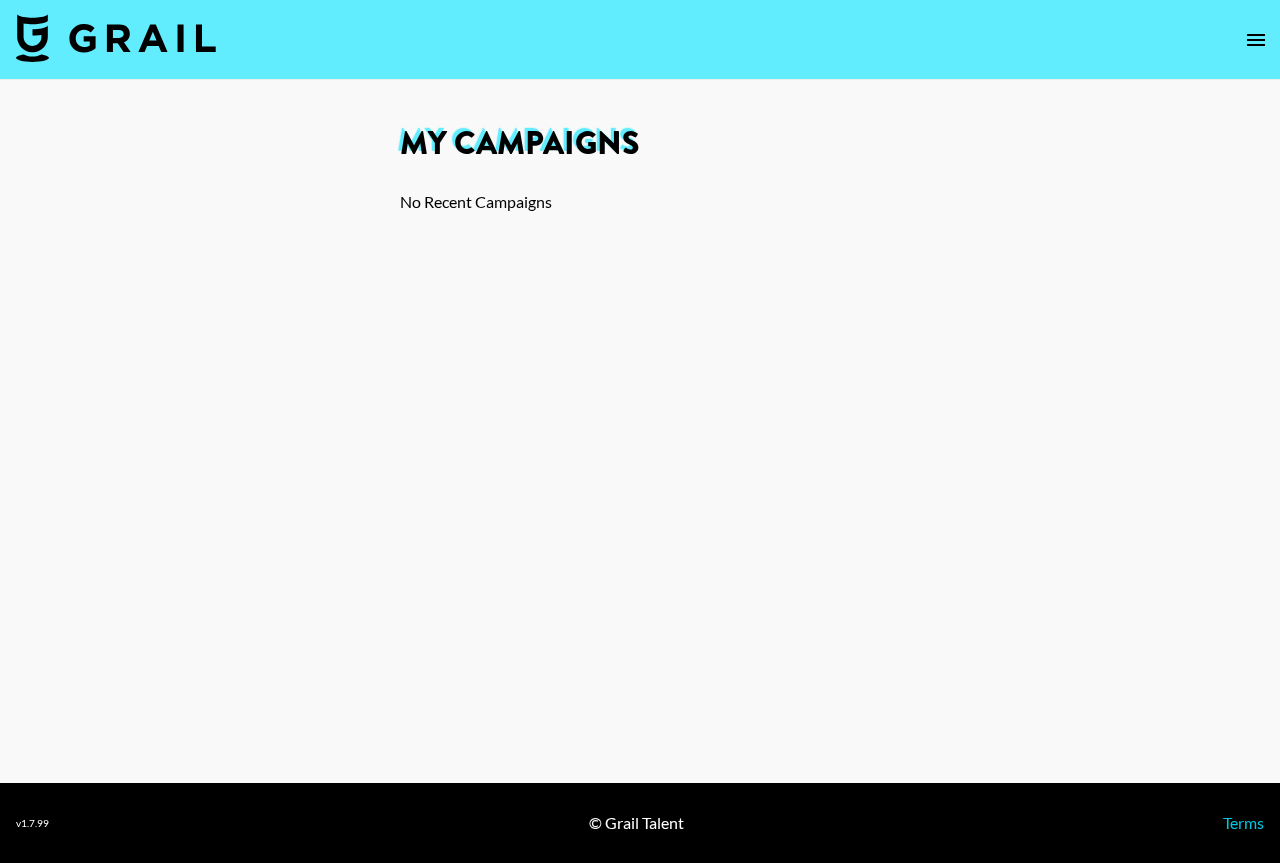 click 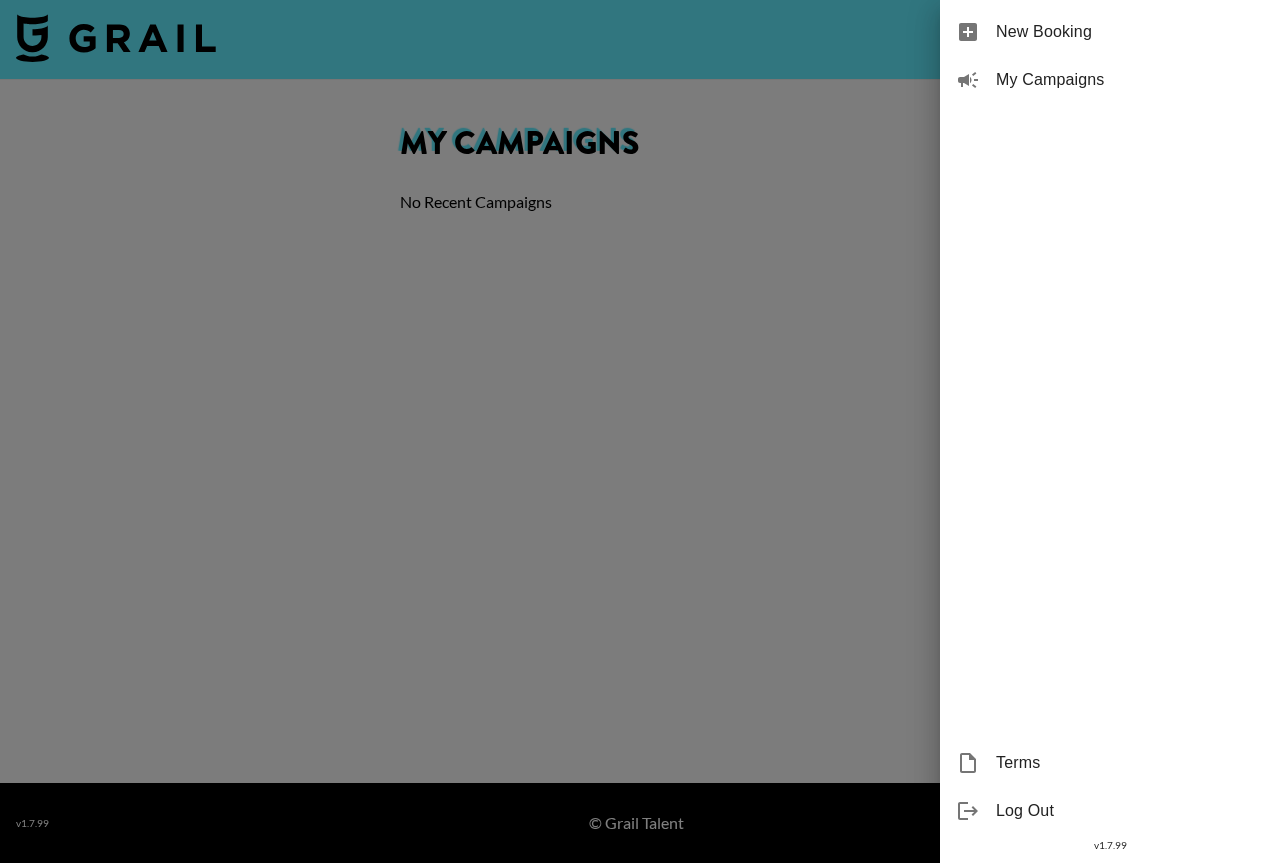 click on "My Campaigns" at bounding box center [1130, 80] 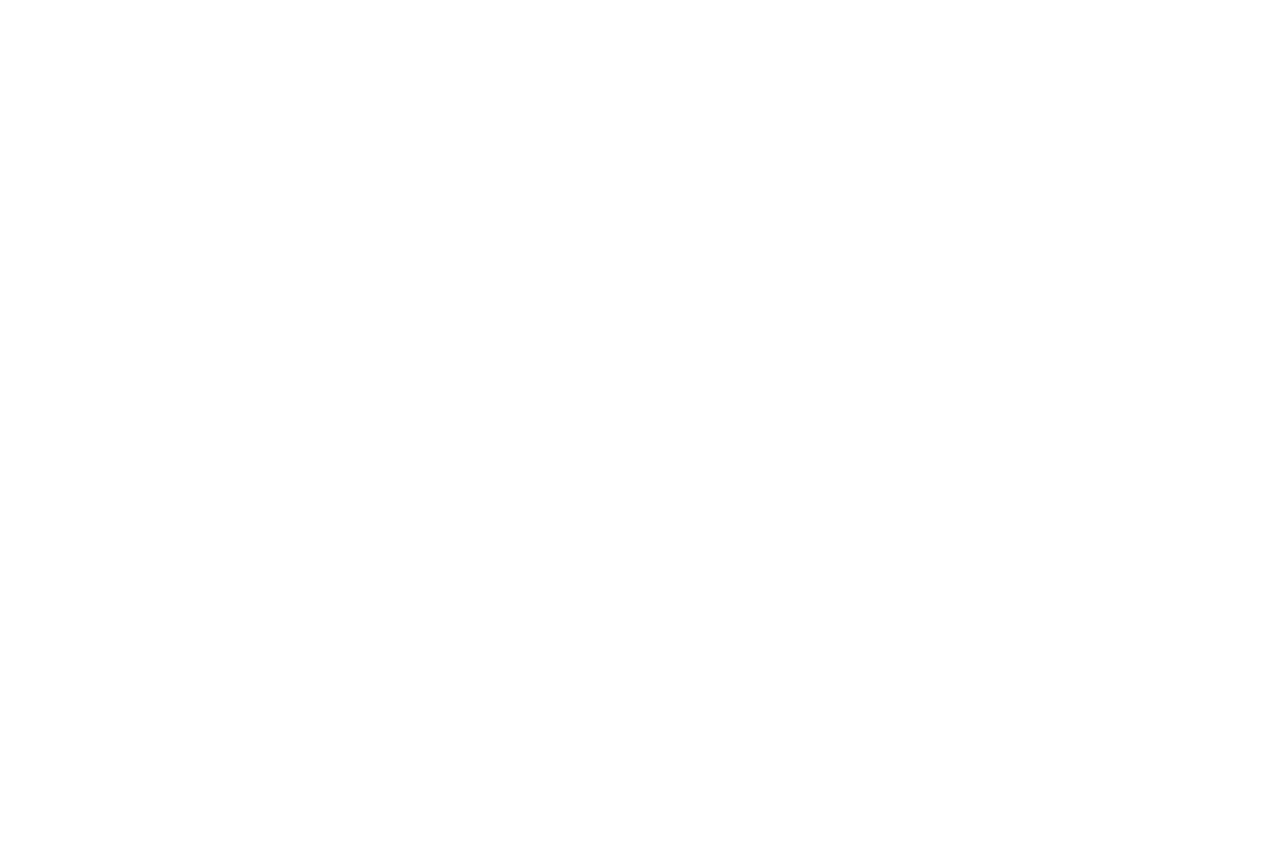 scroll, scrollTop: 0, scrollLeft: 0, axis: both 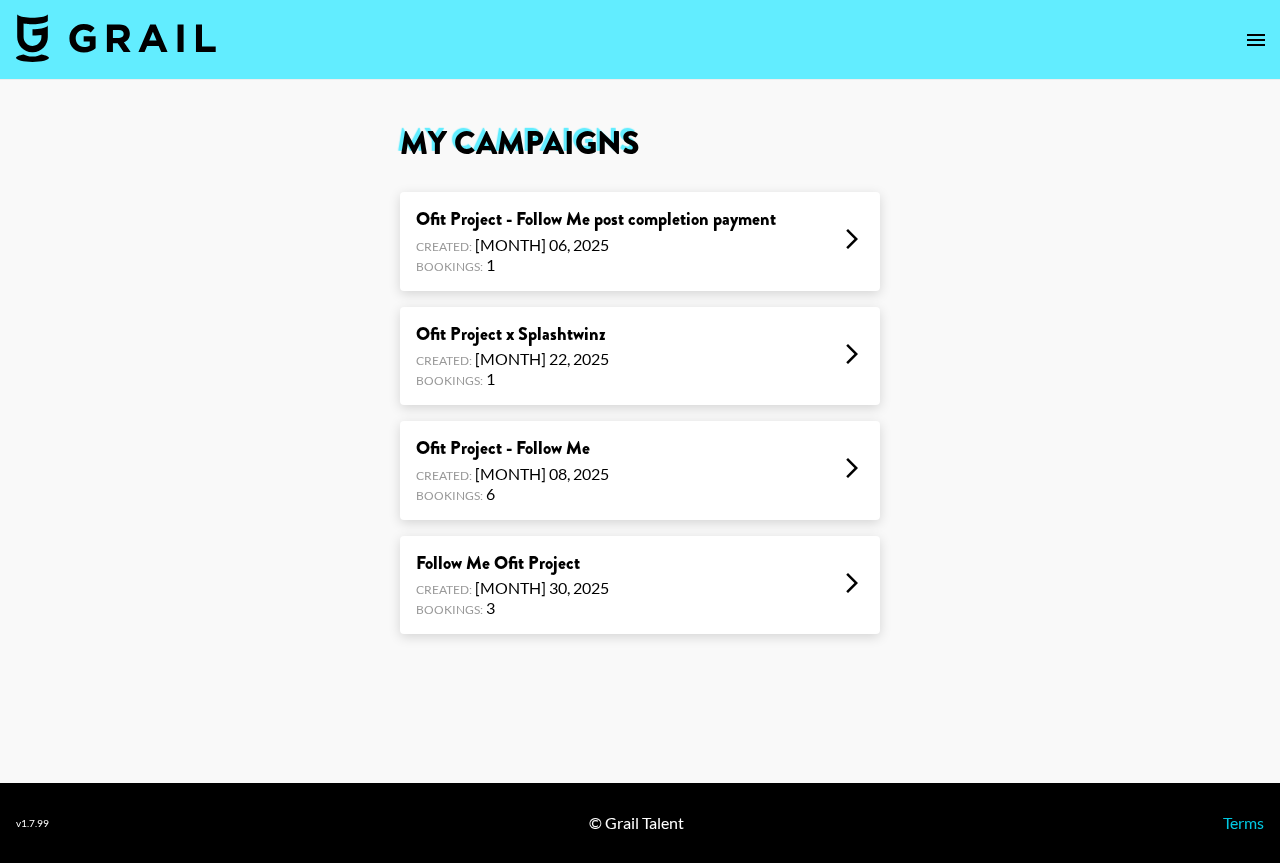 click on "Ofit Project - Follow Me post completion payment" at bounding box center [596, 219] 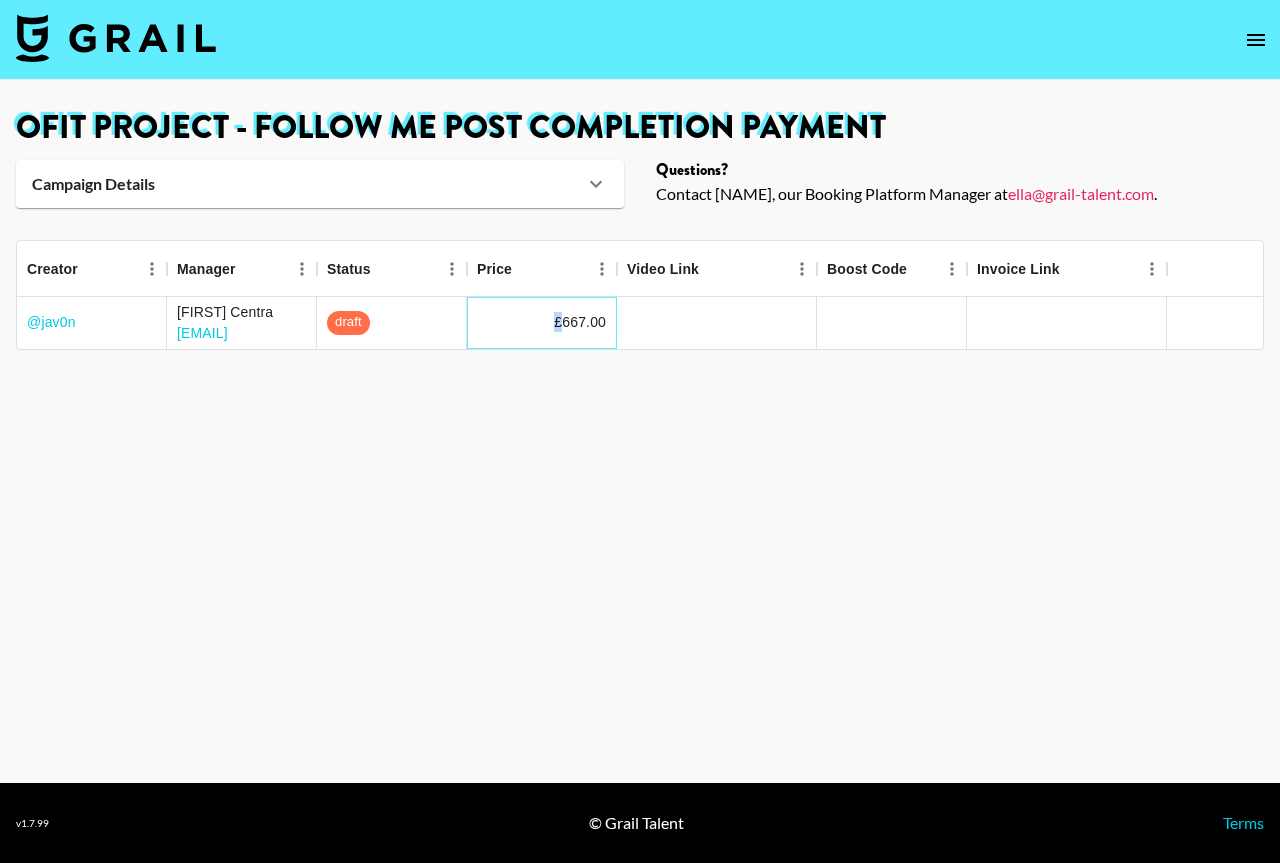 click on "£667.00" at bounding box center (580, 322) 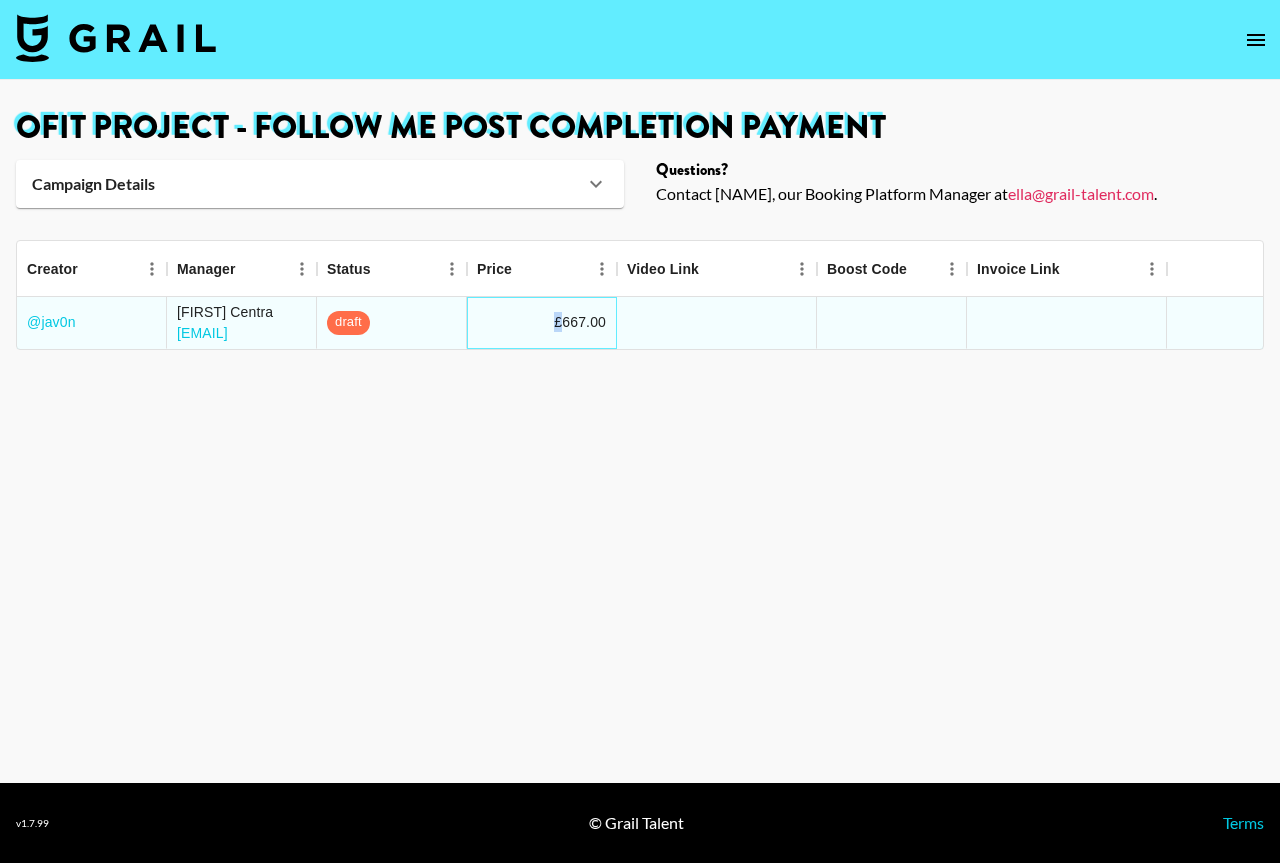 copy on "£" 